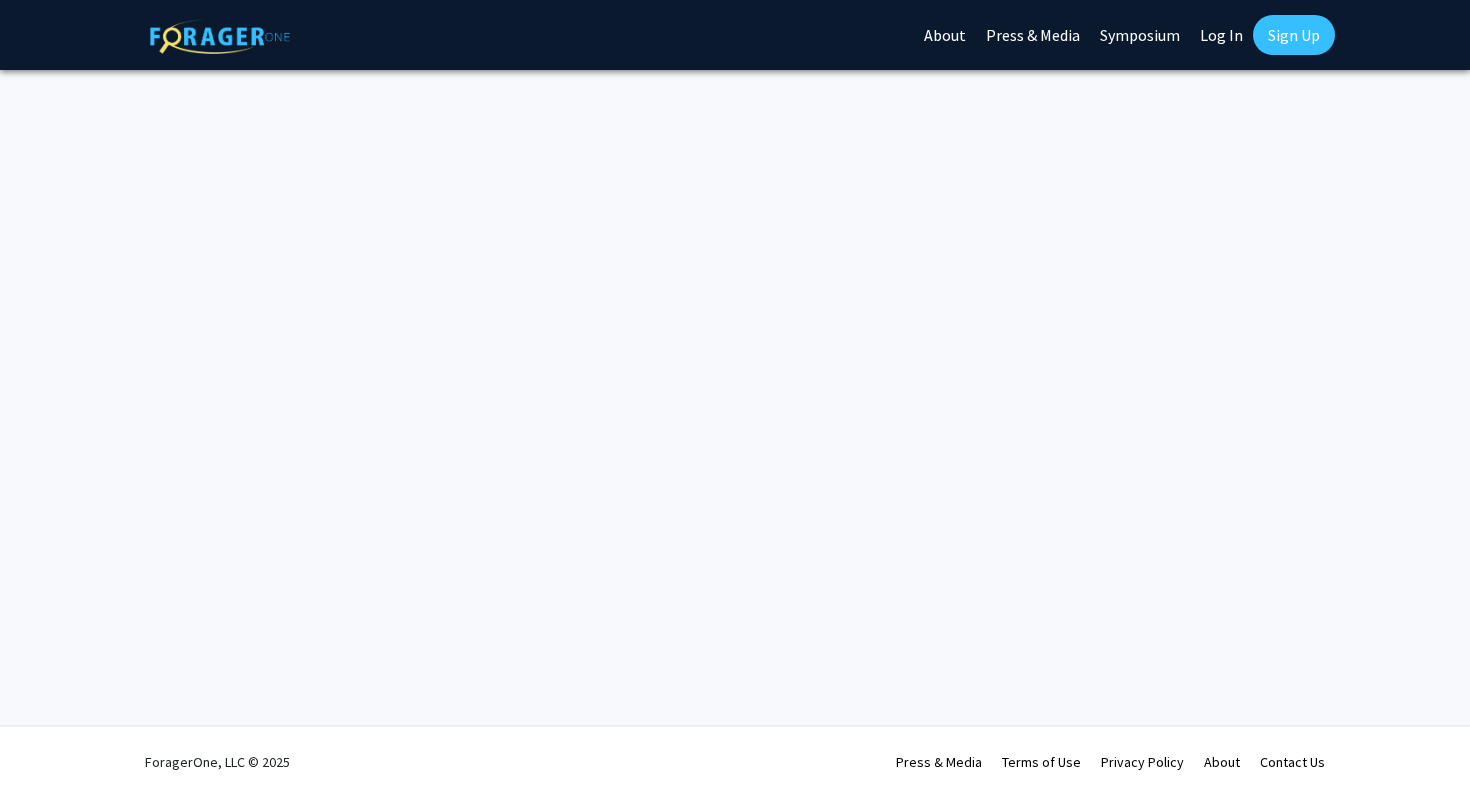 scroll, scrollTop: 0, scrollLeft: 0, axis: both 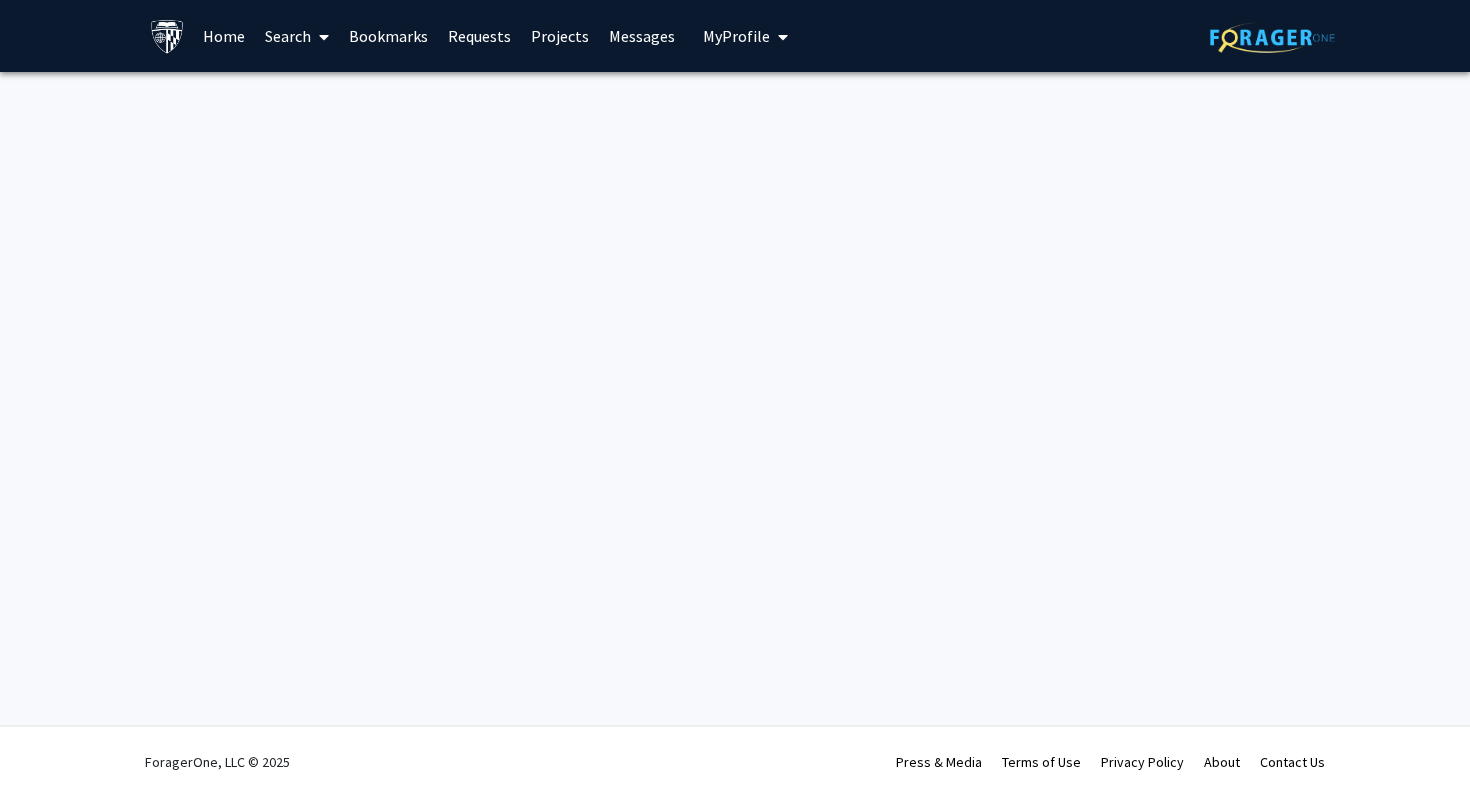 click on "Search" at bounding box center (297, 36) 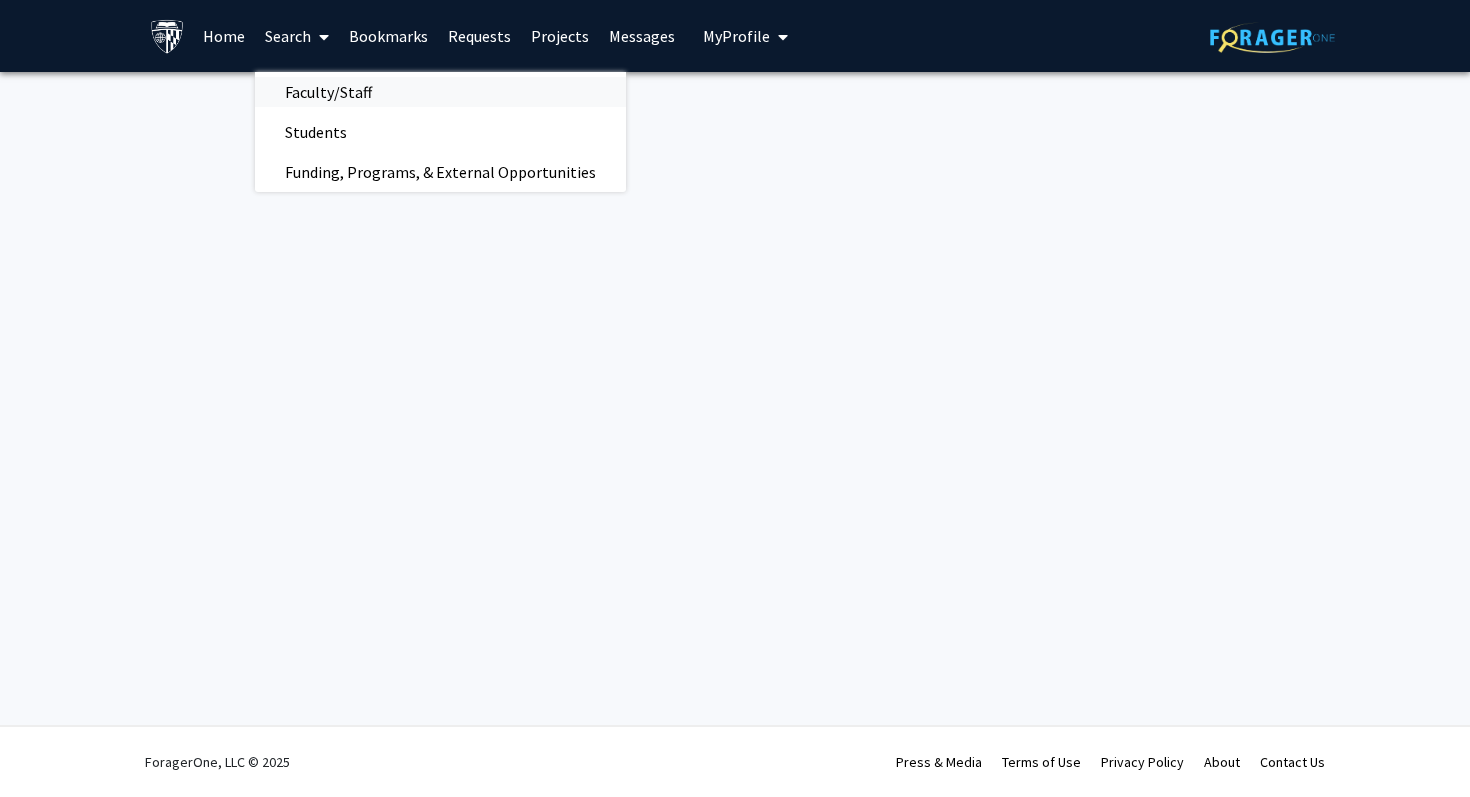 click on "Faculty/Staff" at bounding box center [328, 92] 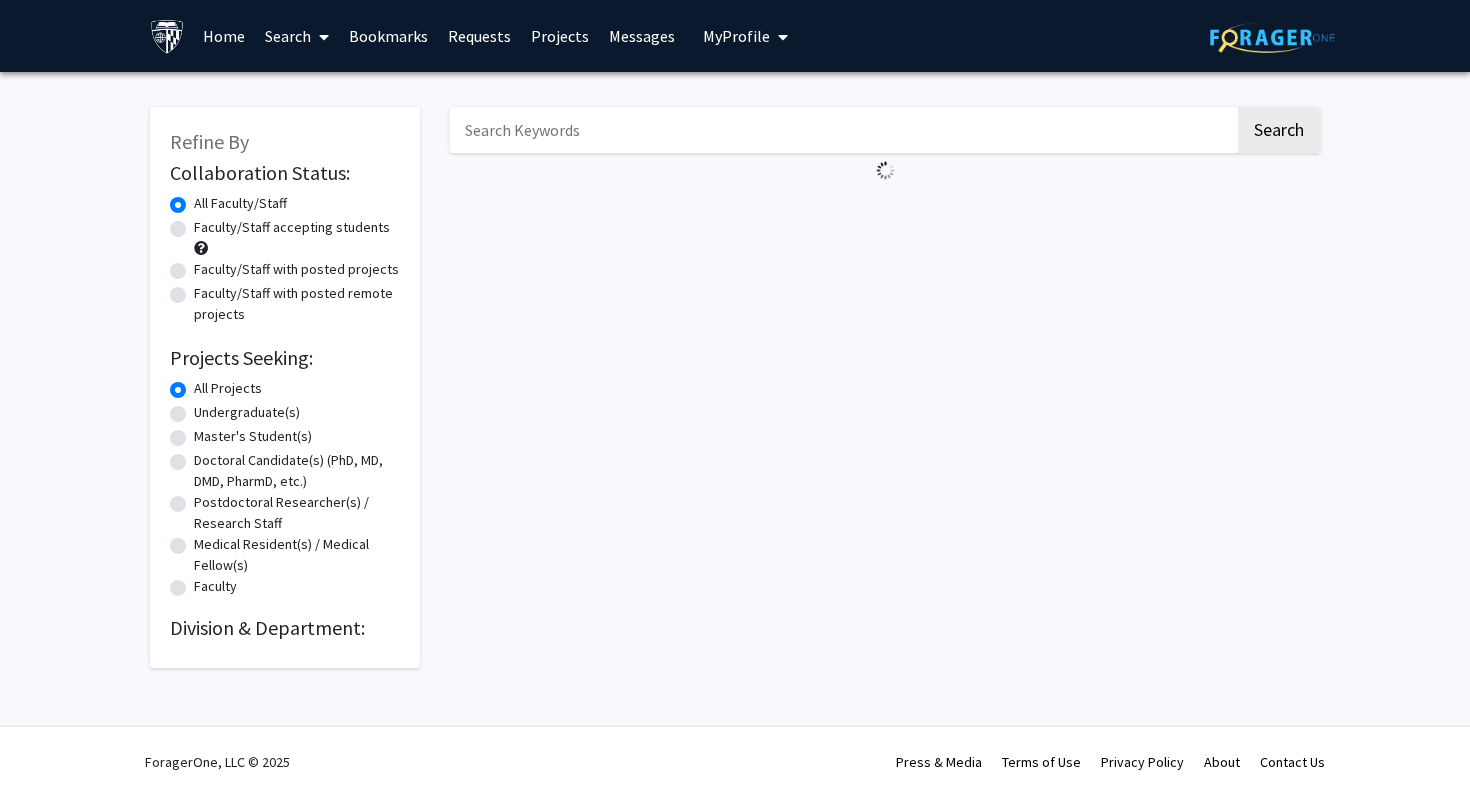 click at bounding box center (842, 130) 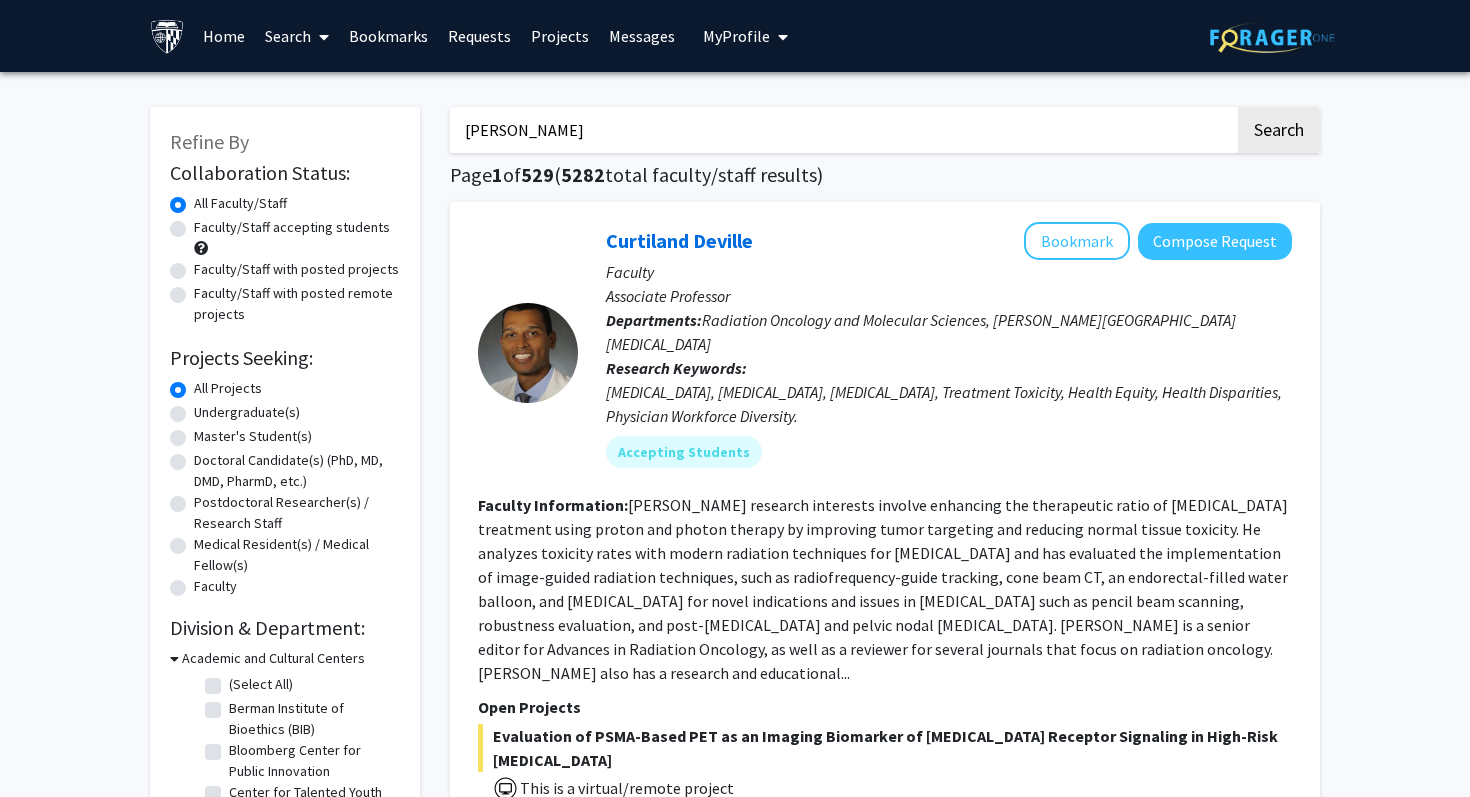 click on "Search" 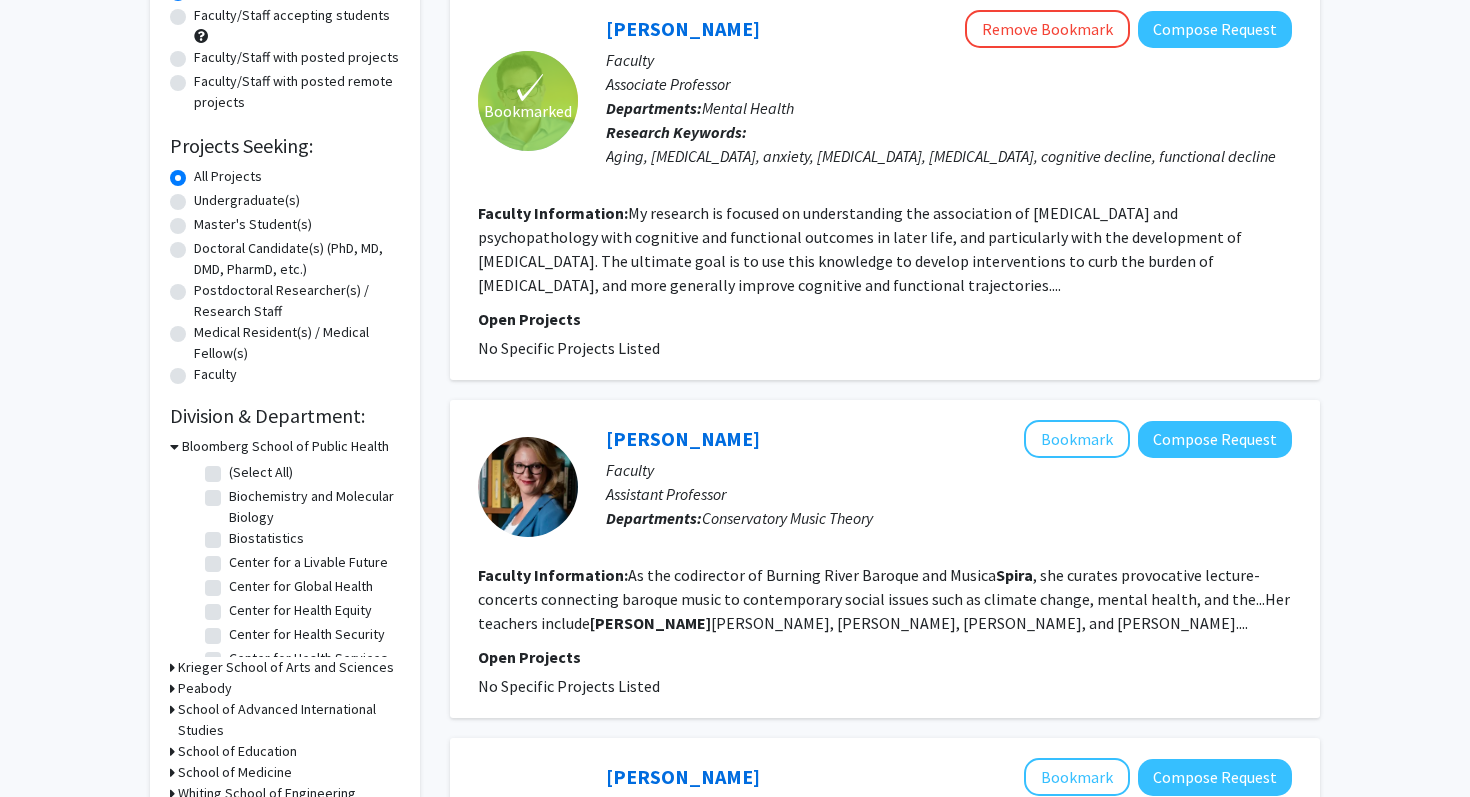scroll, scrollTop: 0, scrollLeft: 0, axis: both 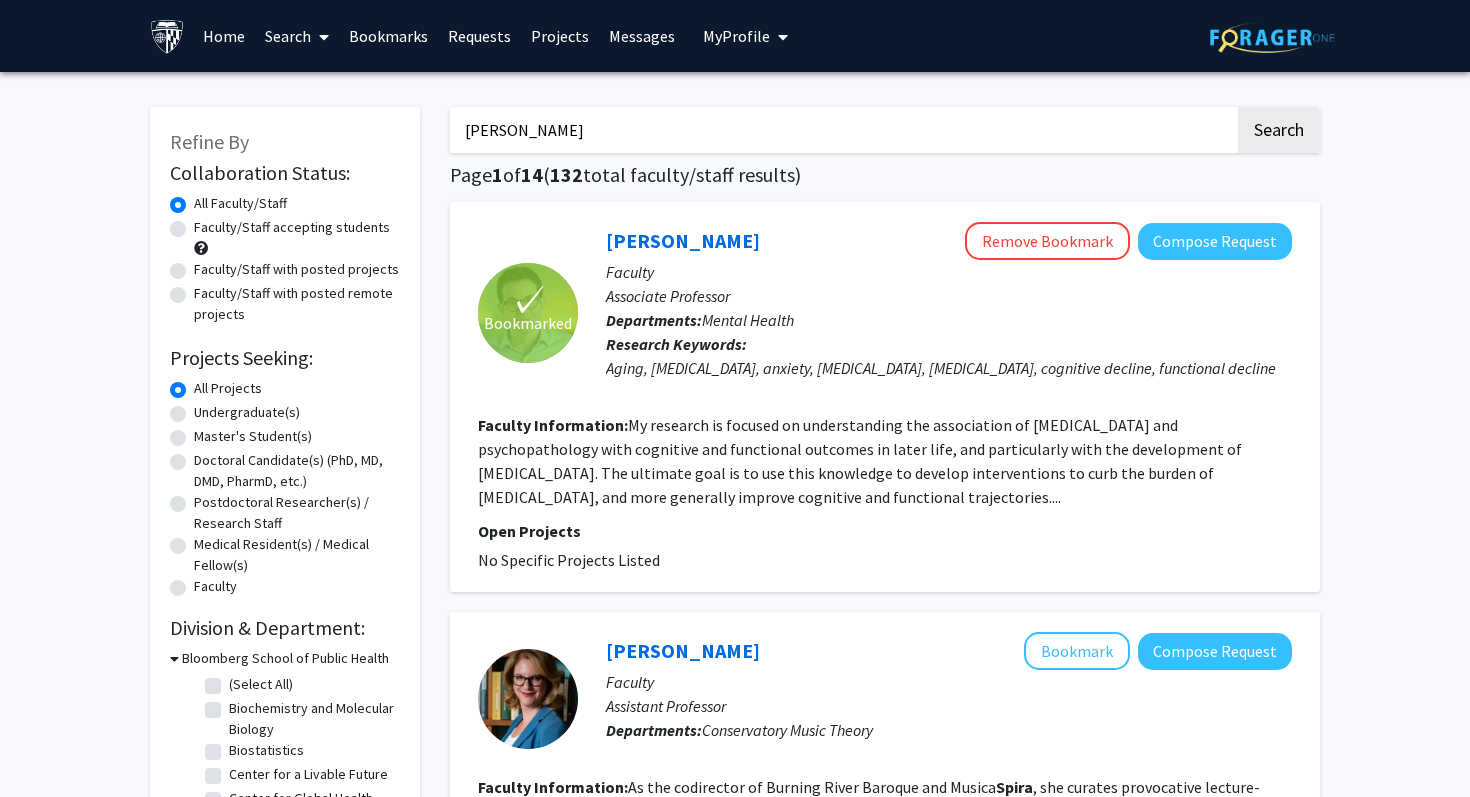 click on "adam spira" at bounding box center (842, 130) 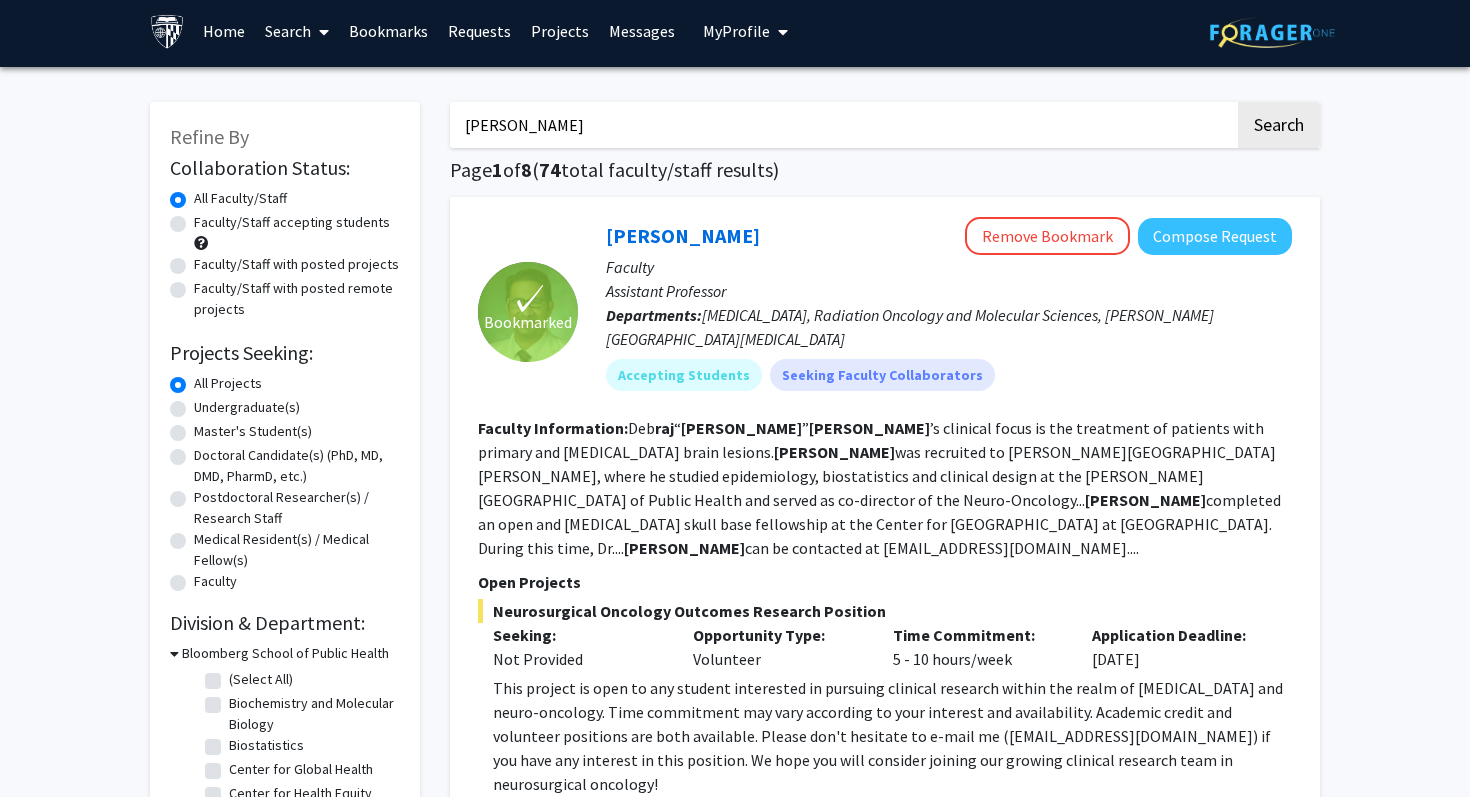 scroll, scrollTop: 0, scrollLeft: 0, axis: both 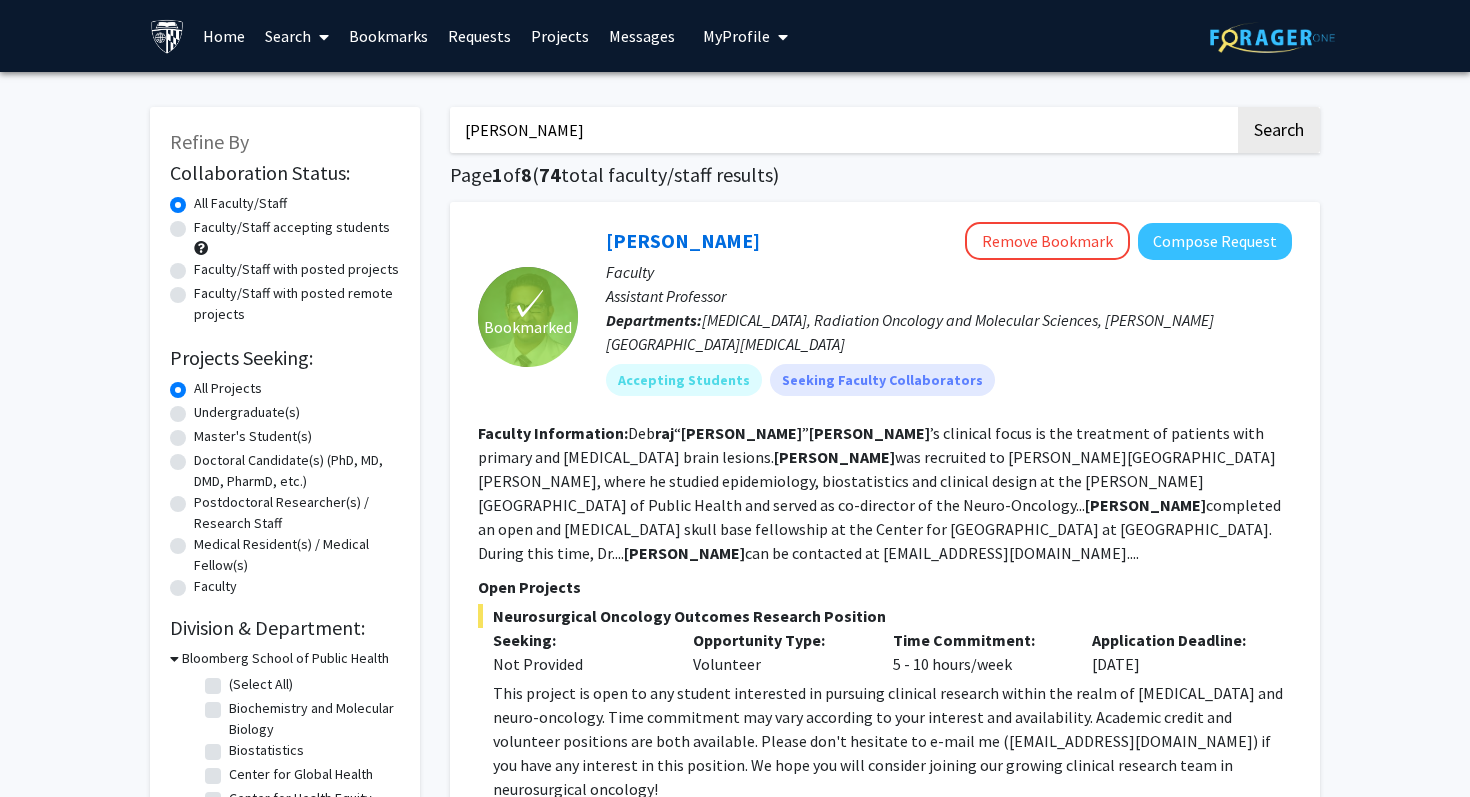 click on "raj mukherjee" at bounding box center [842, 130] 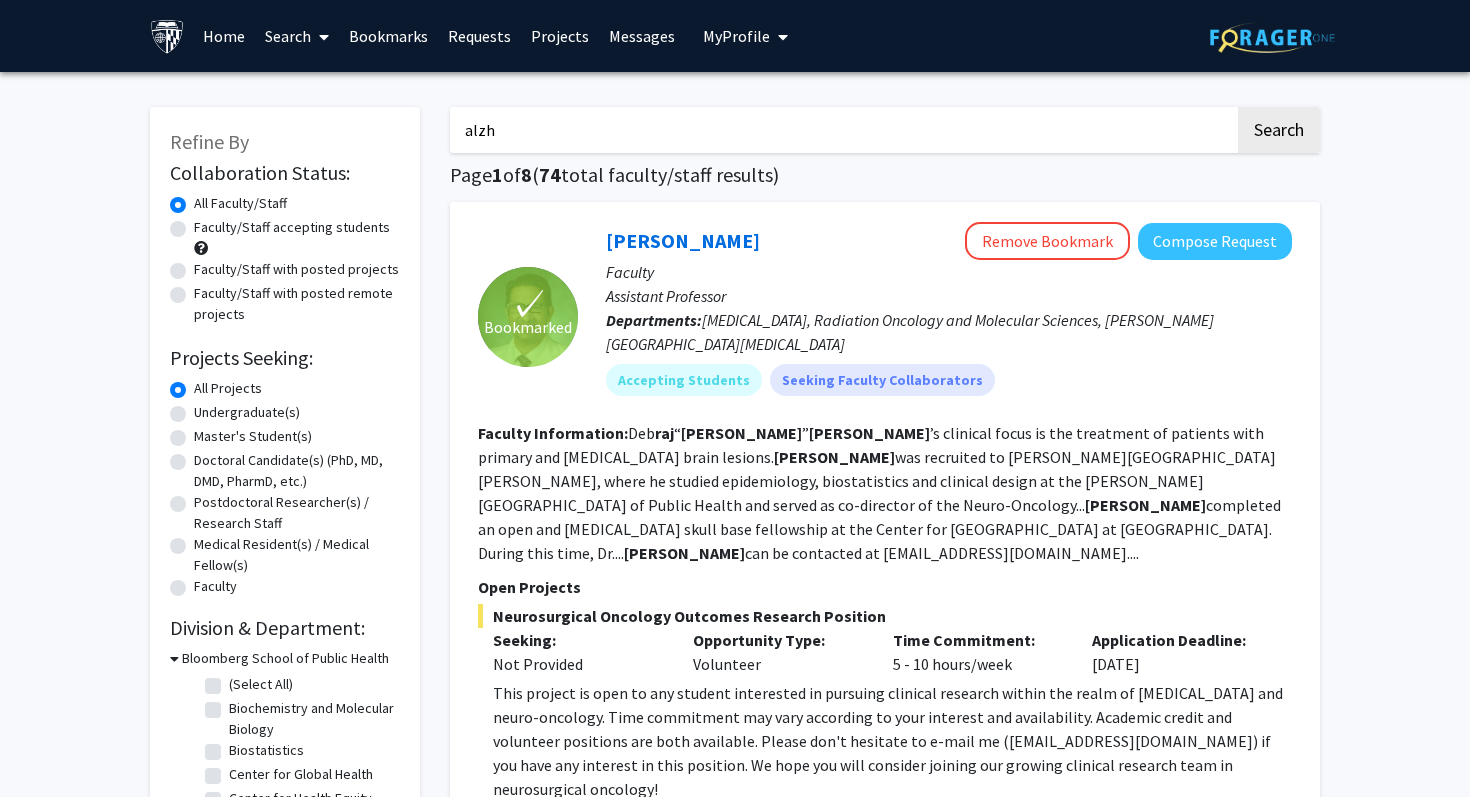 type on "alzheimer's" 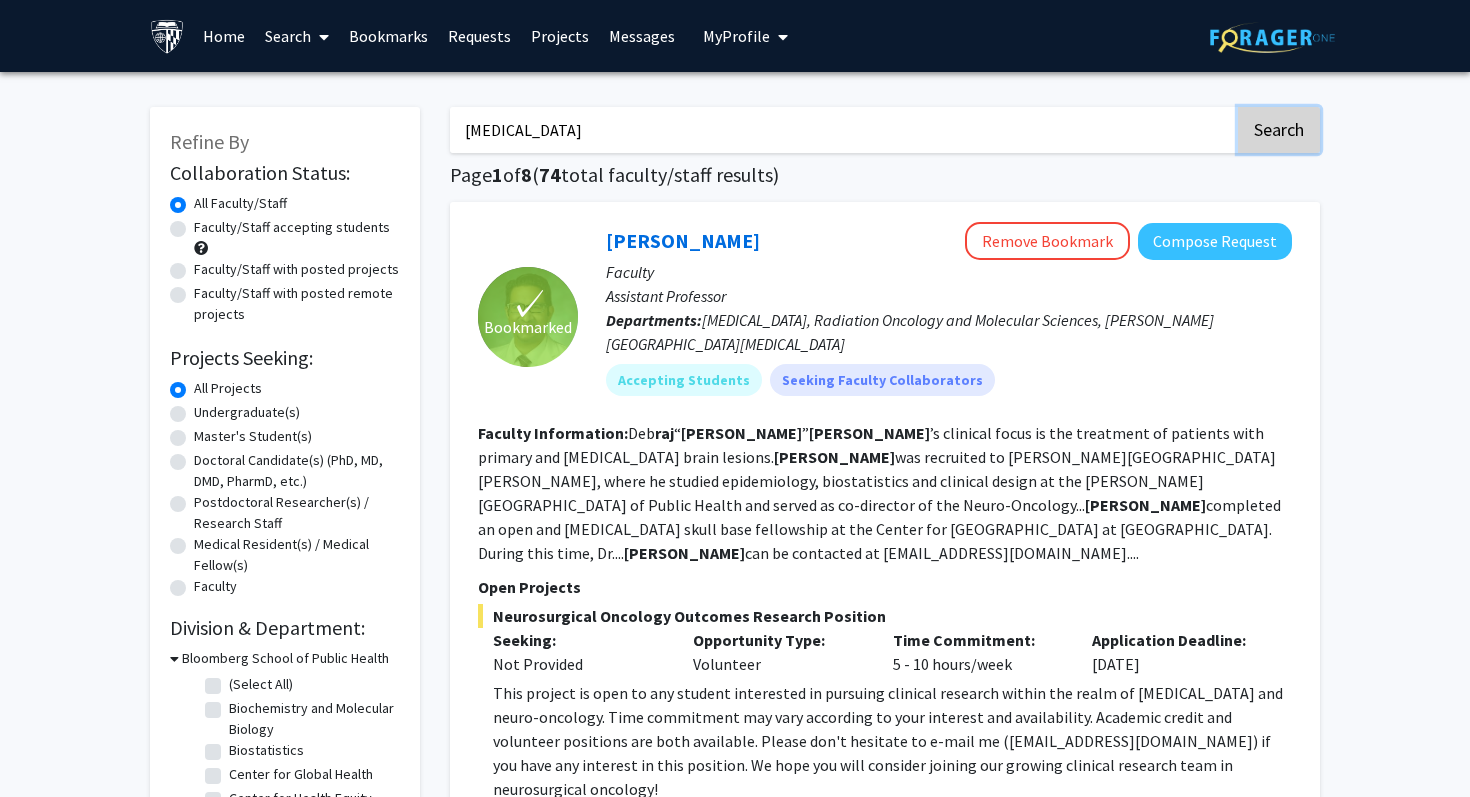 click on "Search" 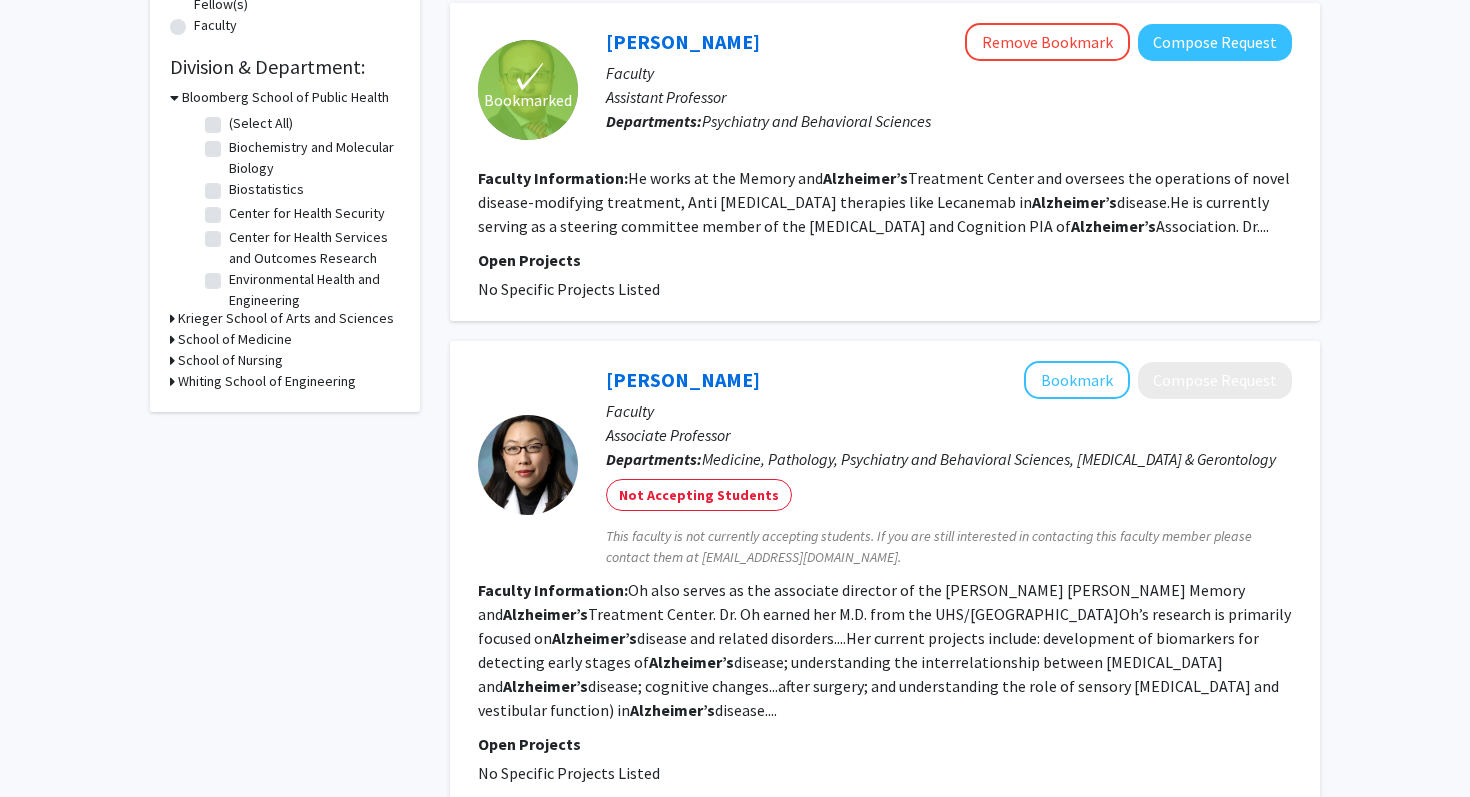 scroll, scrollTop: 575, scrollLeft: 0, axis: vertical 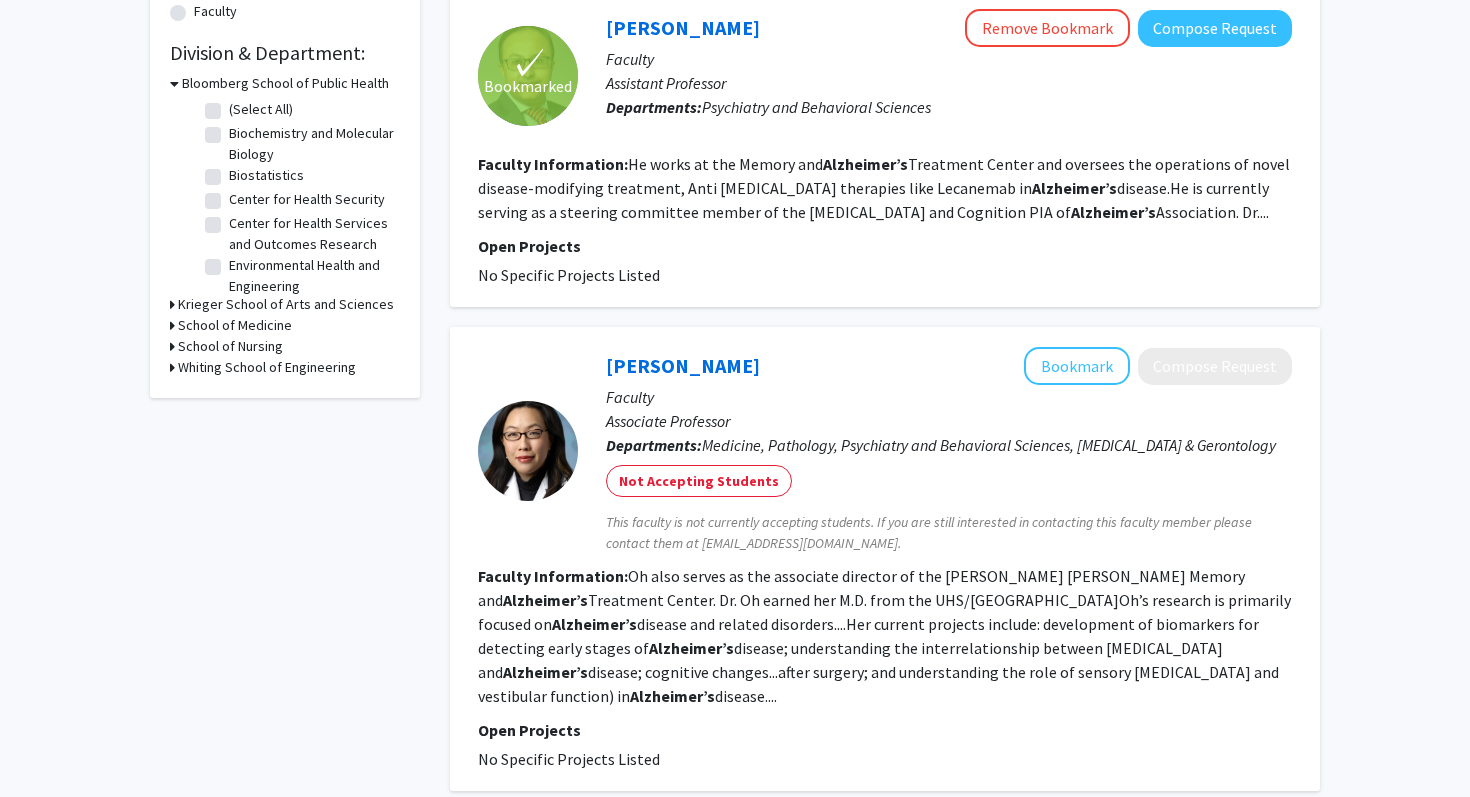 drag, startPoint x: 789, startPoint y: 32, endPoint x: 588, endPoint y: 30, distance: 201.00995 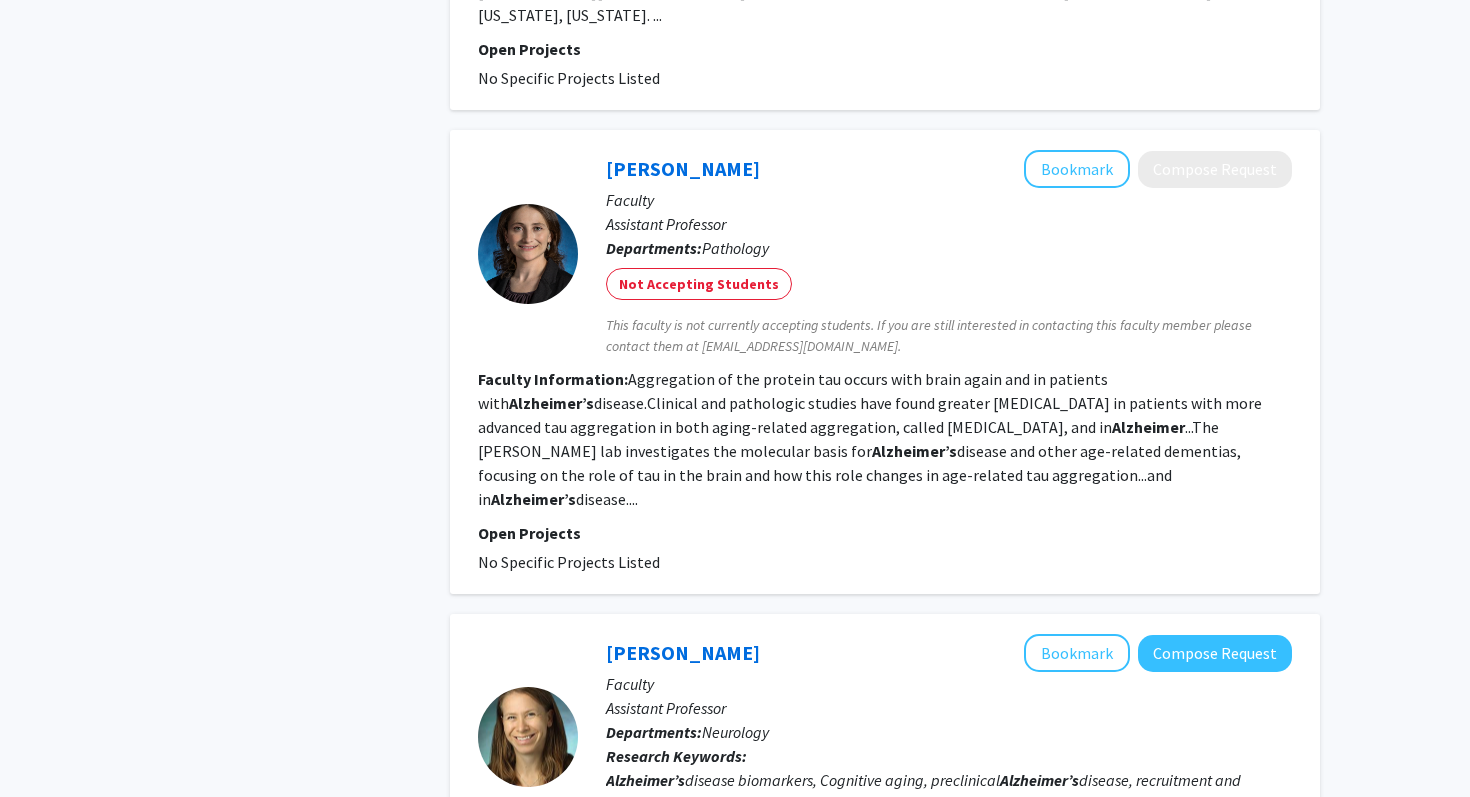 scroll, scrollTop: 1676, scrollLeft: 0, axis: vertical 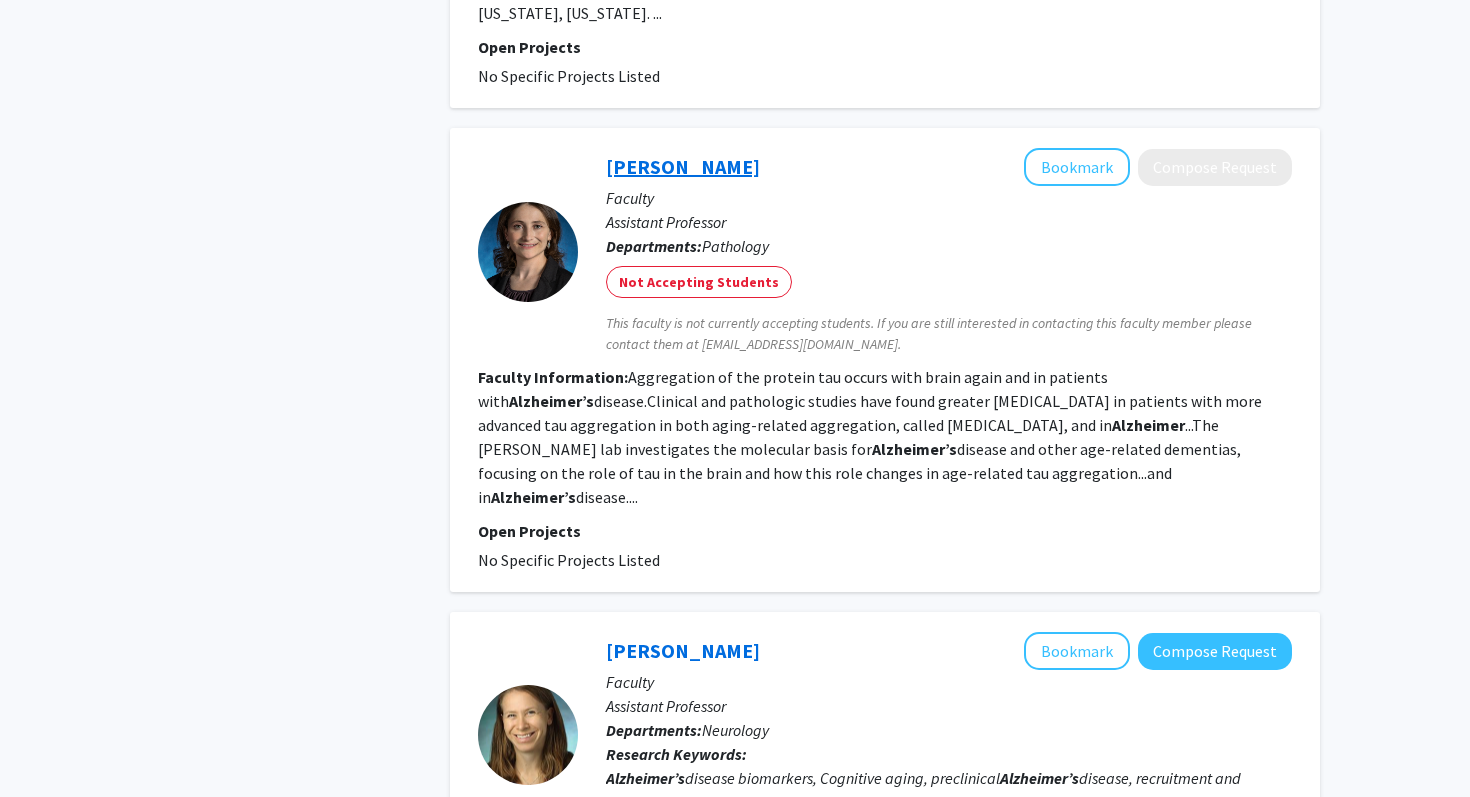 click on "Meaghan Morris" 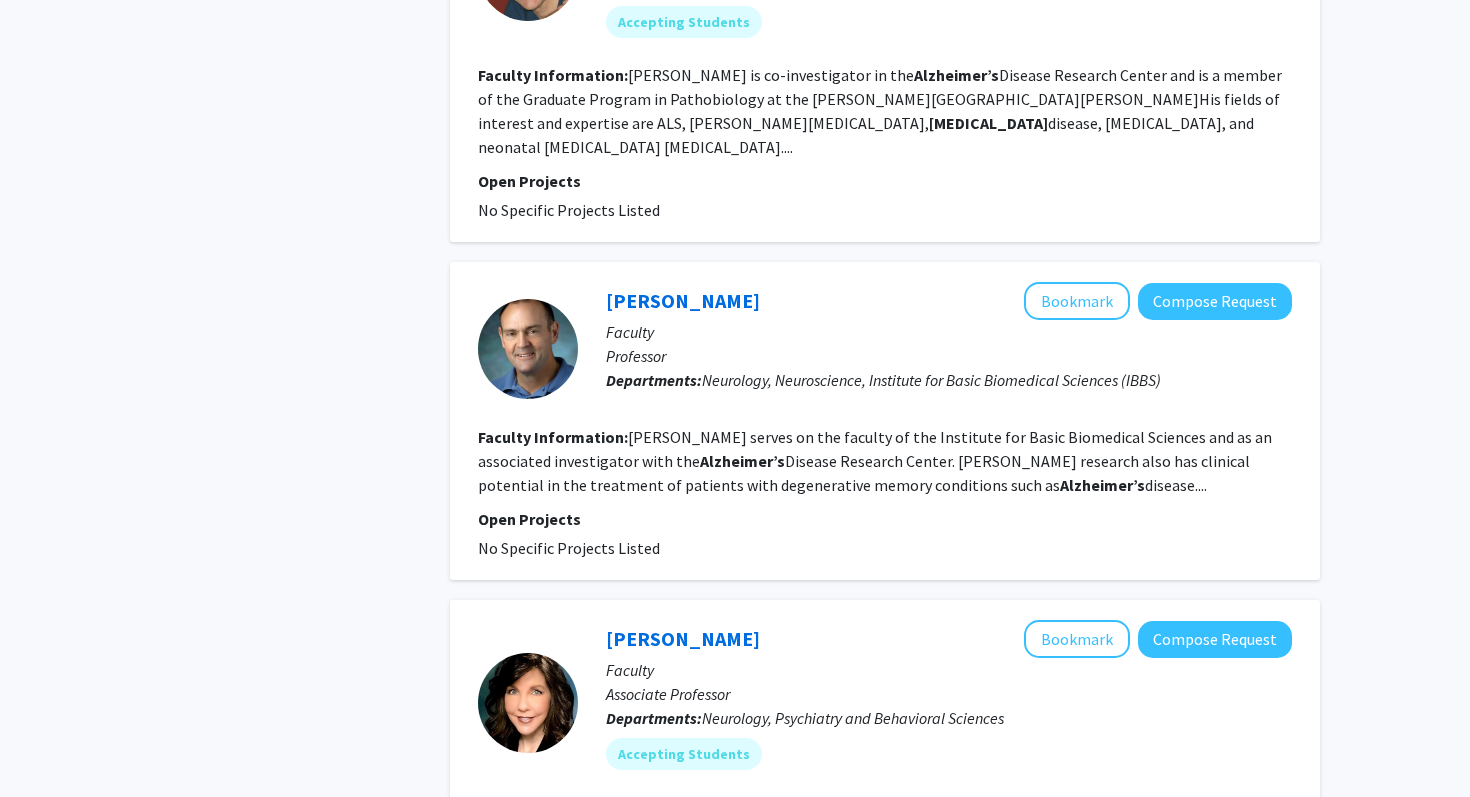 scroll, scrollTop: 3156, scrollLeft: 0, axis: vertical 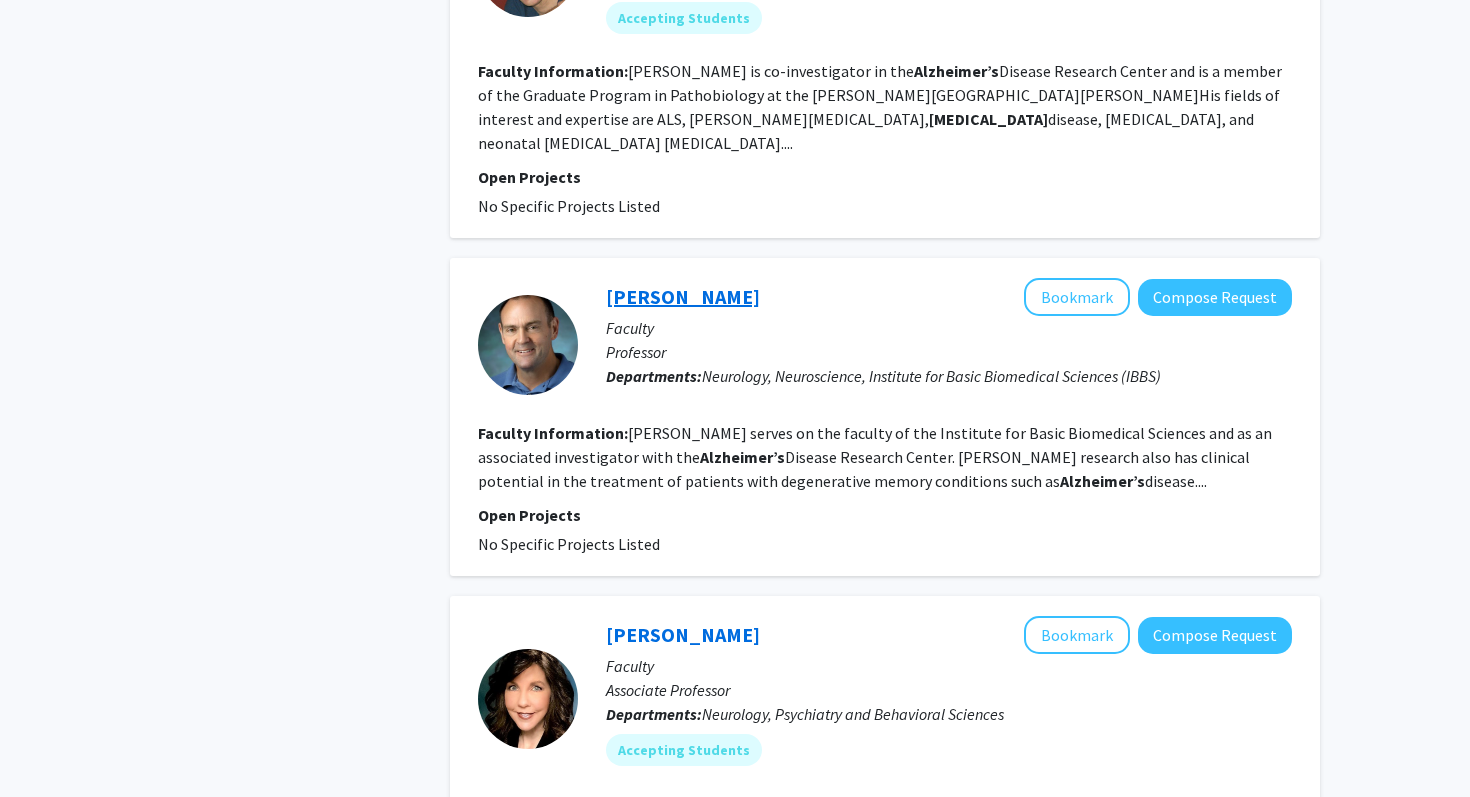 click on "Paul Worley" 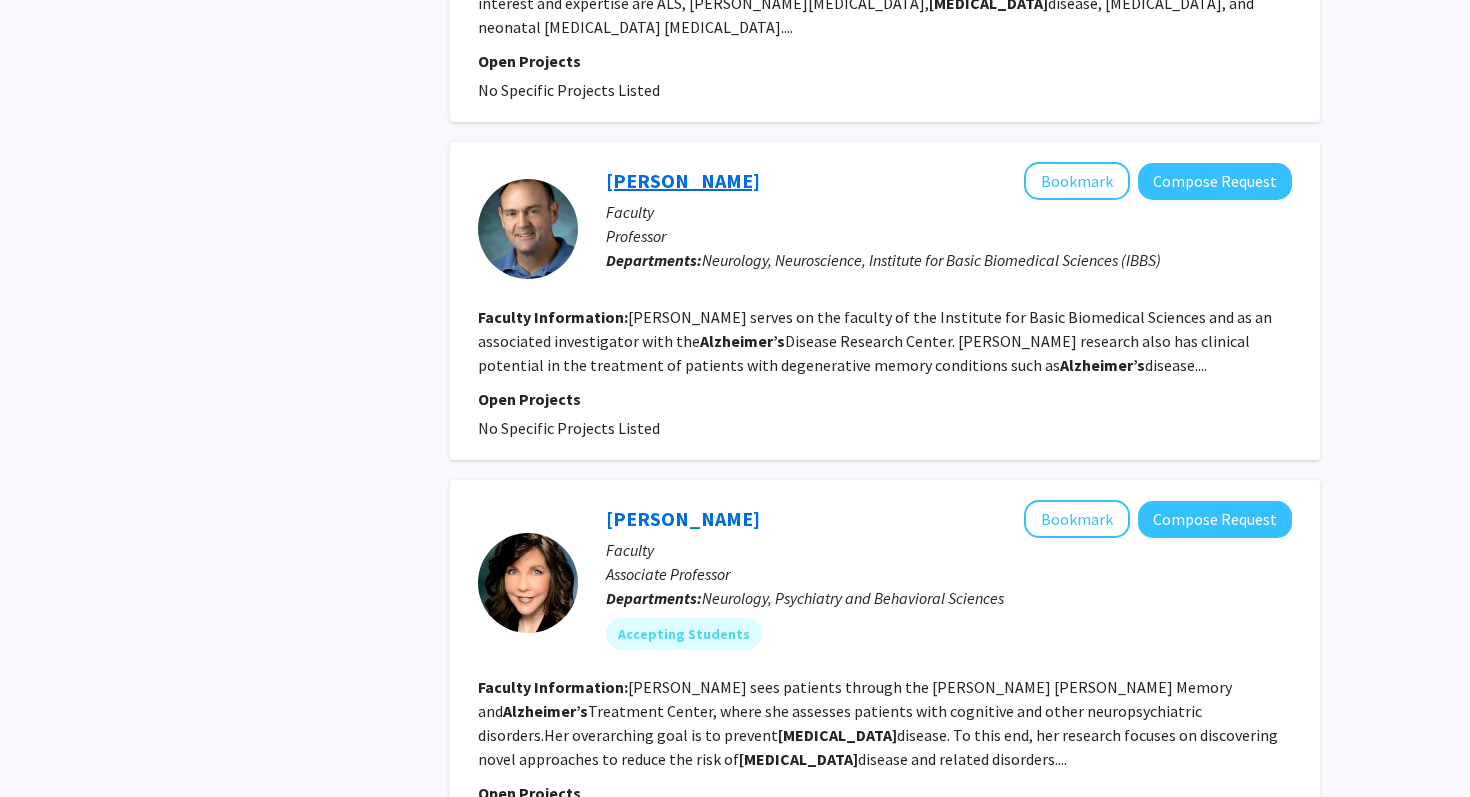scroll, scrollTop: 3401, scrollLeft: 0, axis: vertical 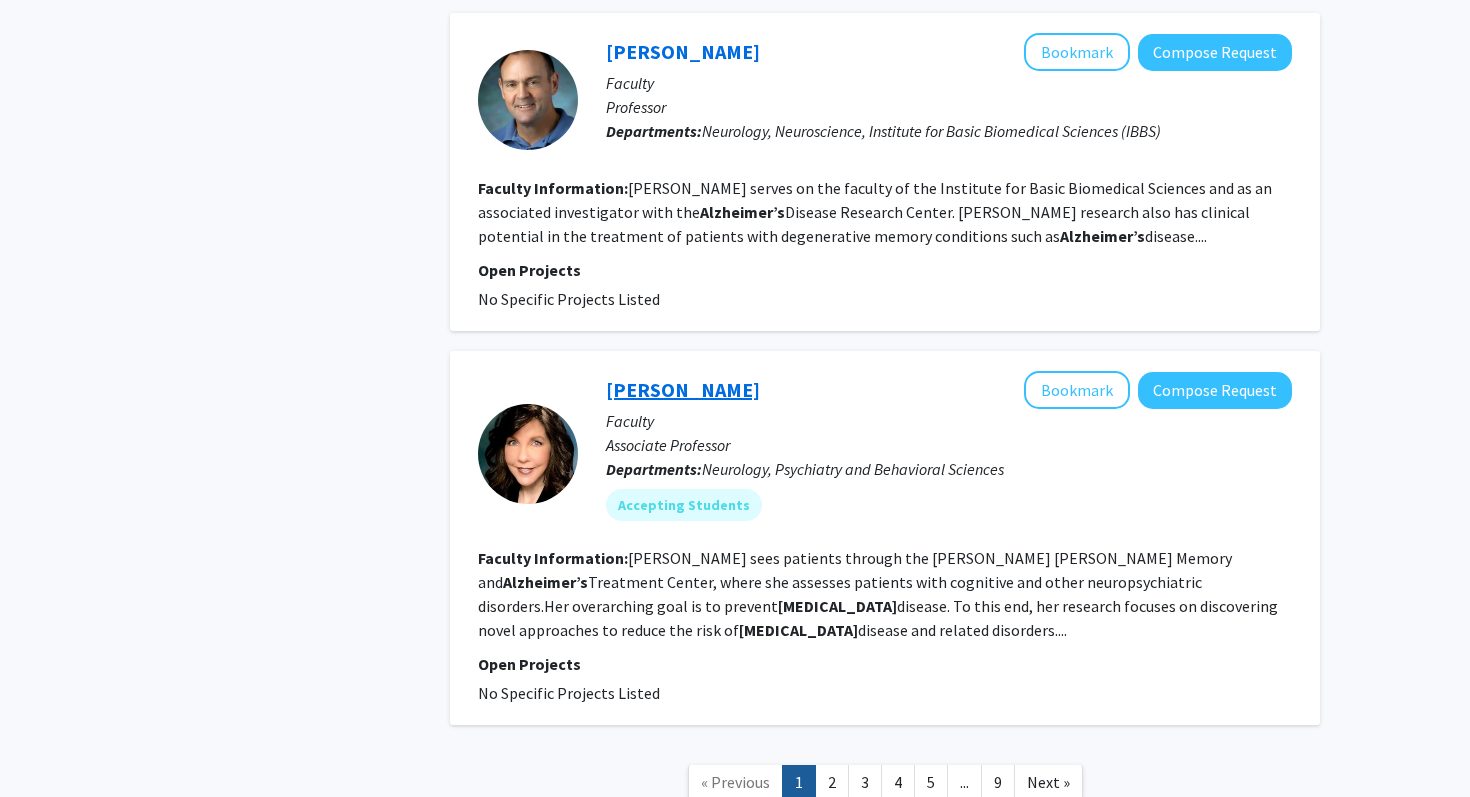 click on "Cynthia Munro" 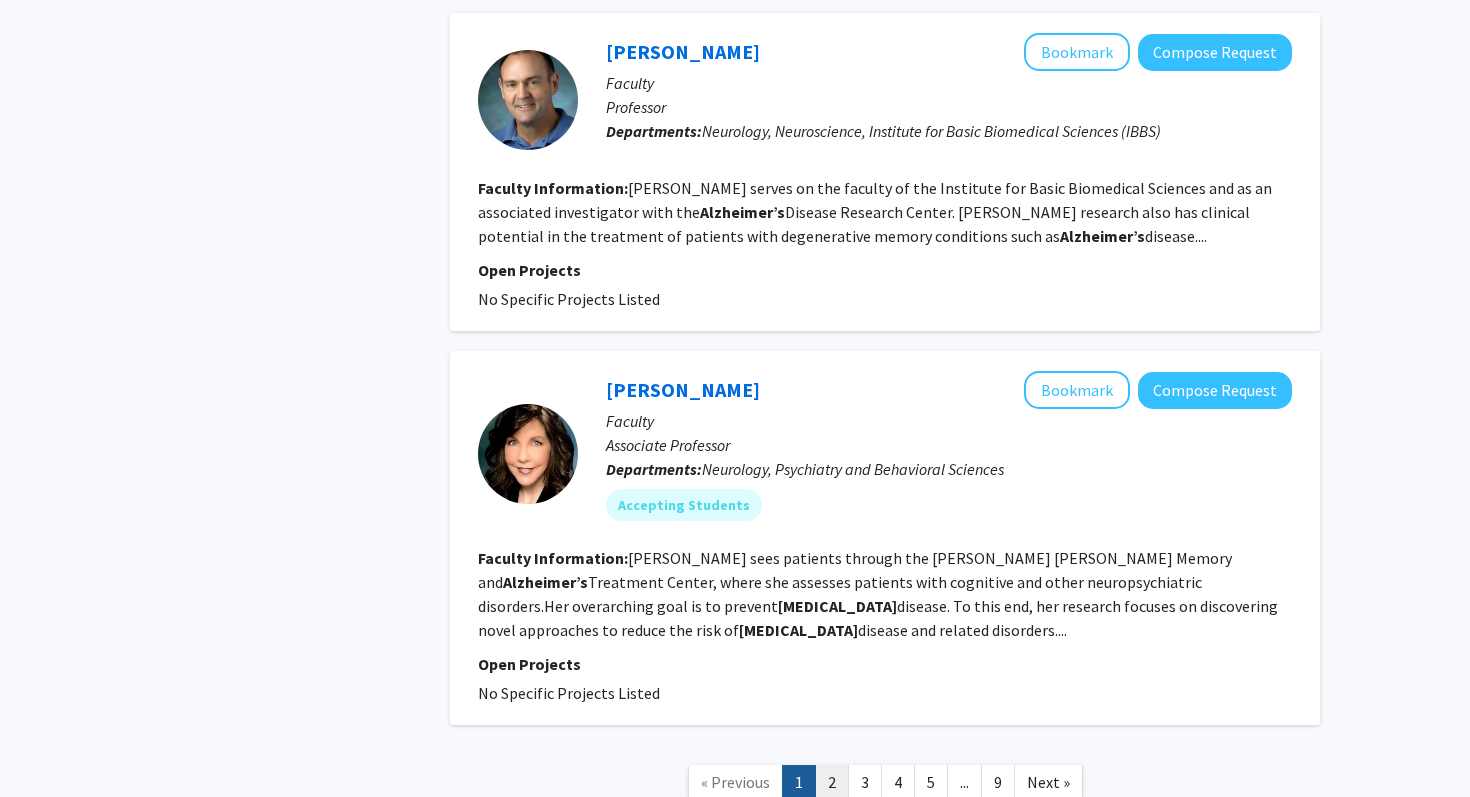 click on "2" 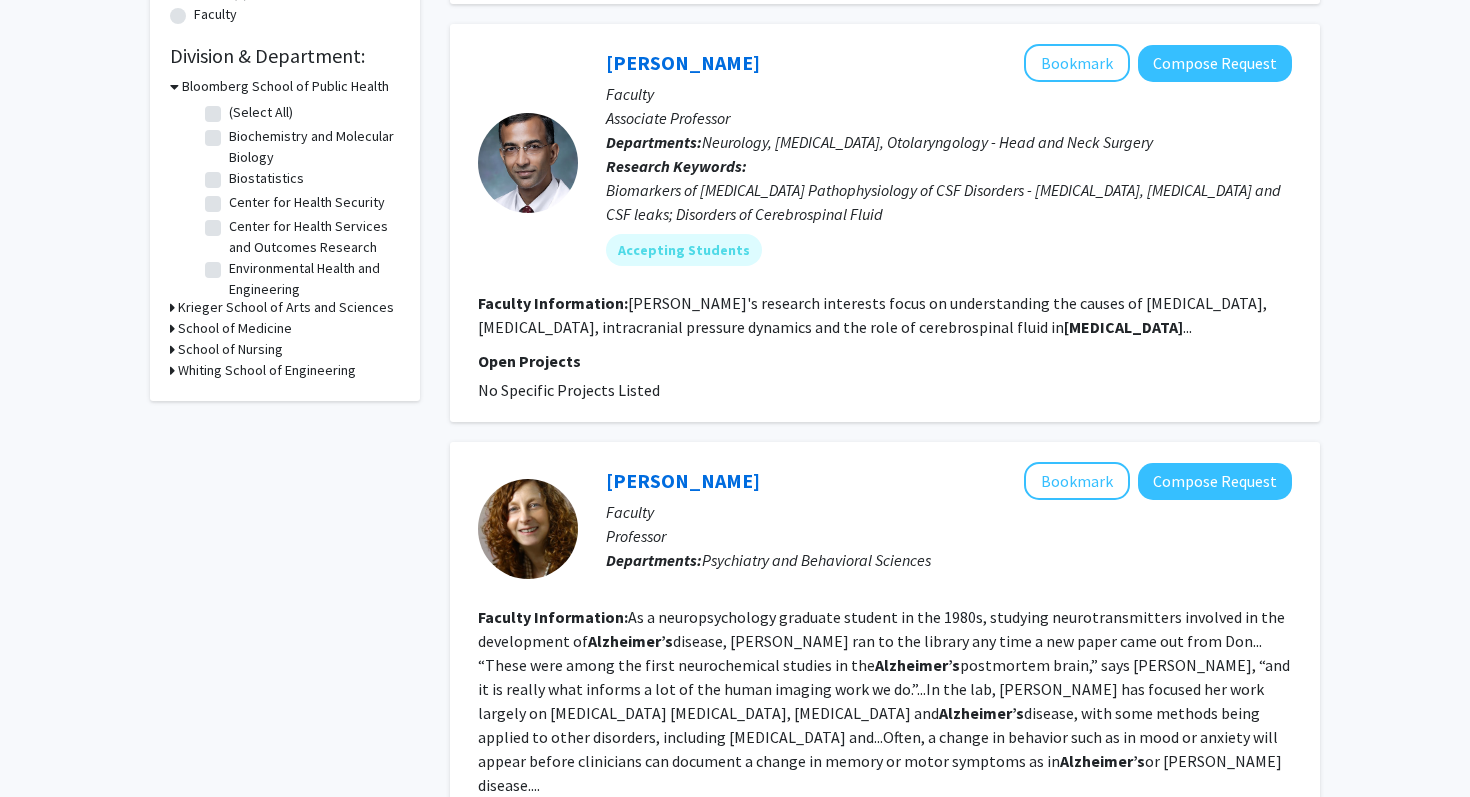 scroll, scrollTop: 577, scrollLeft: 0, axis: vertical 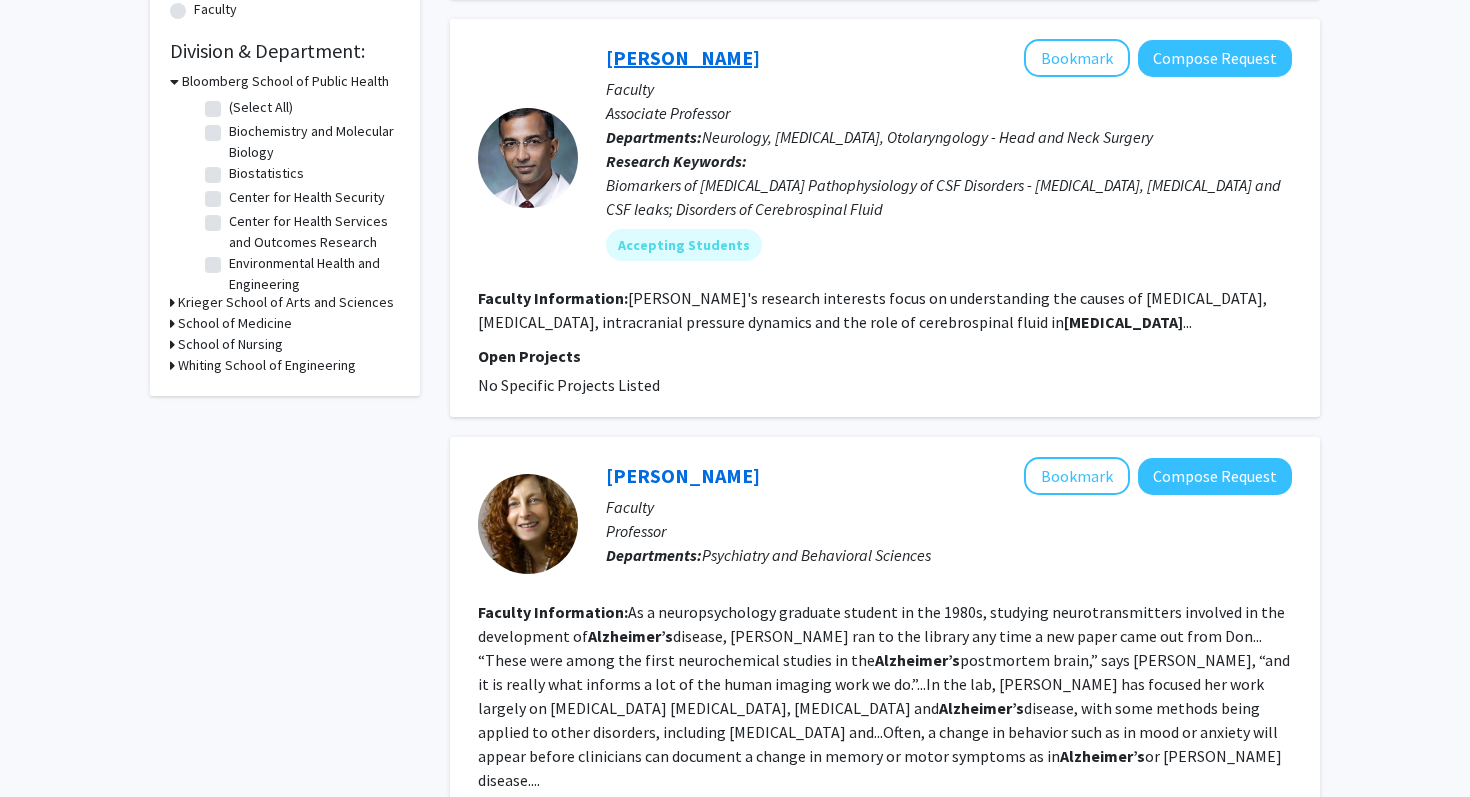 click on "Abhay Moghekar" 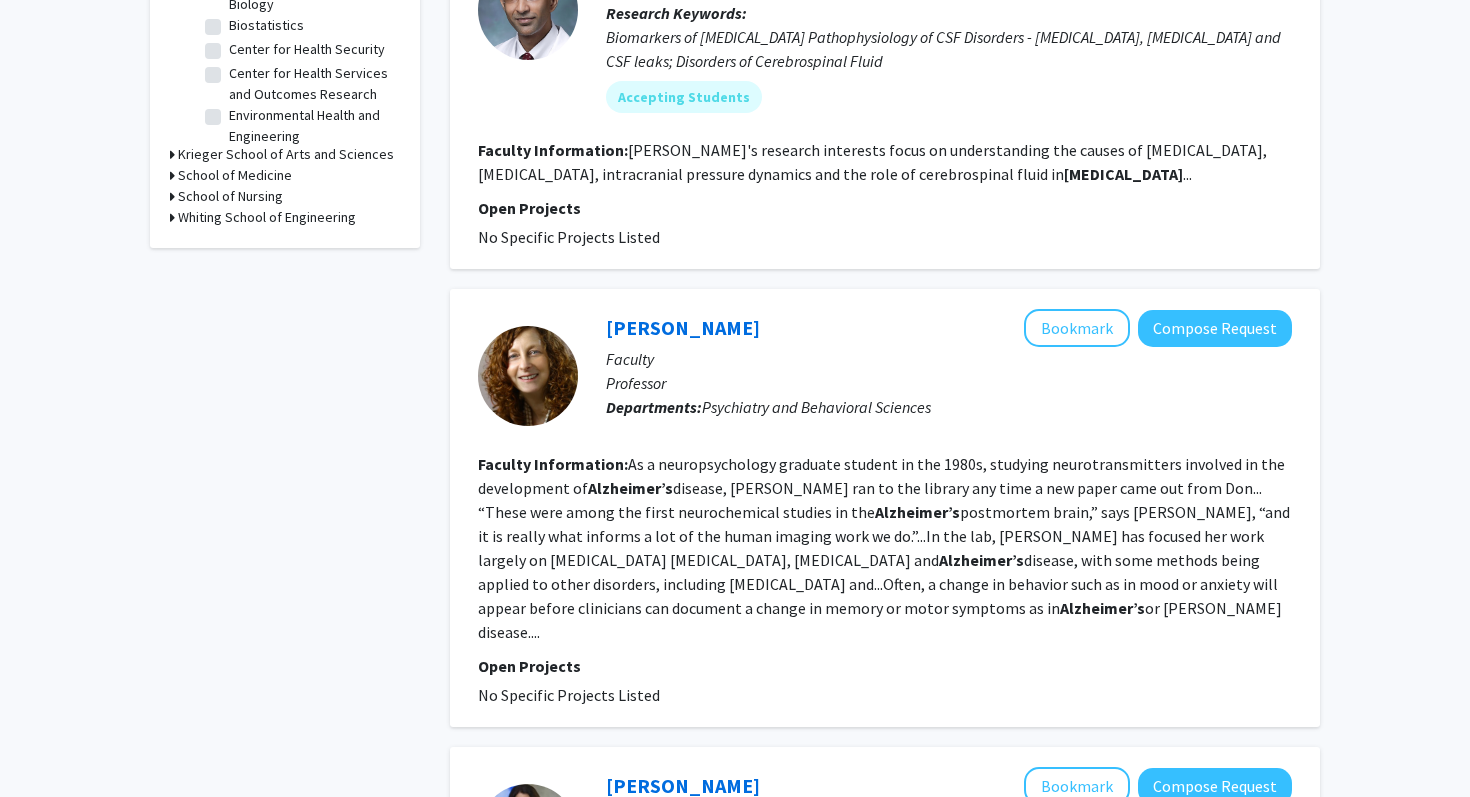 scroll, scrollTop: 742, scrollLeft: 0, axis: vertical 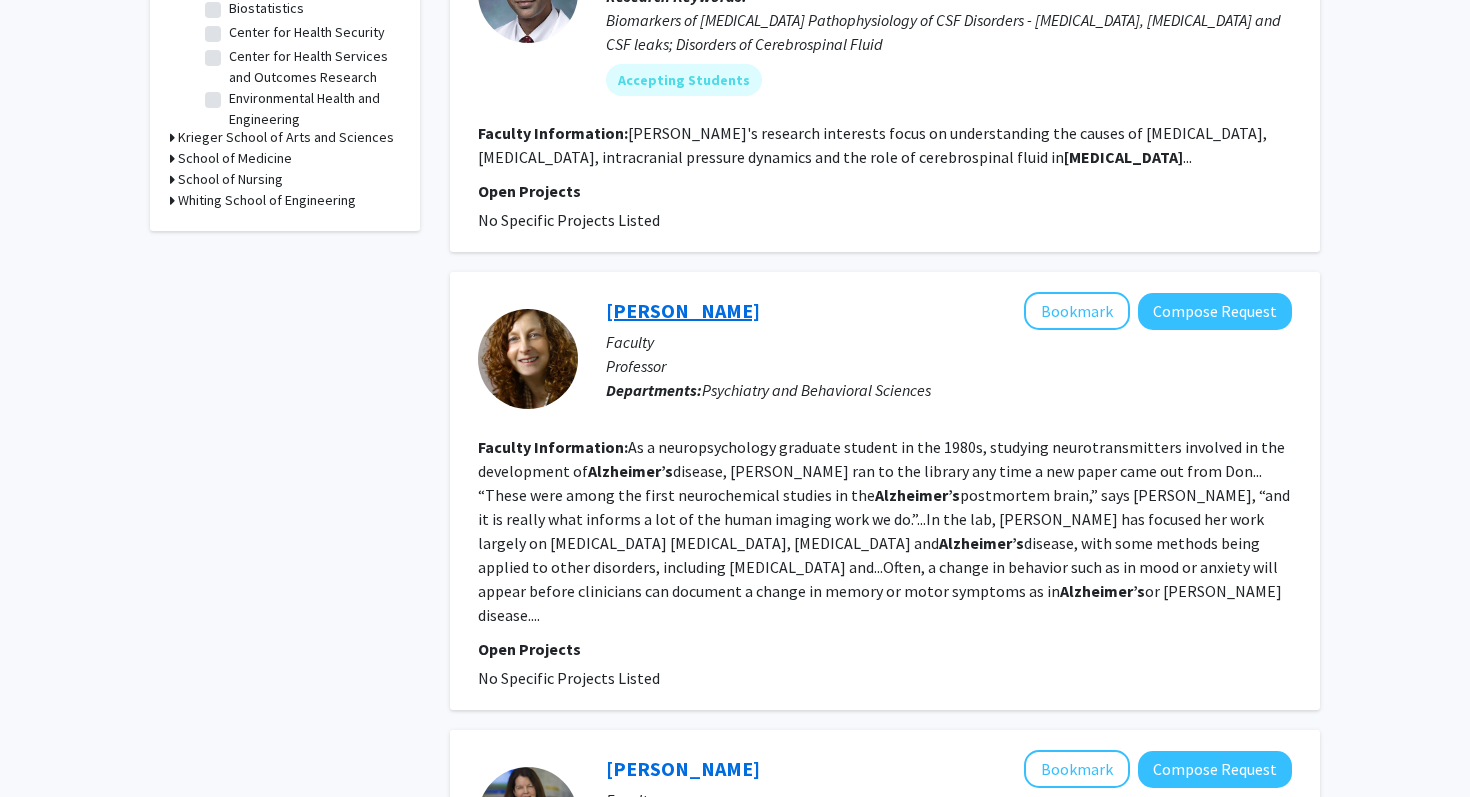 click on "[PERSON_NAME]" 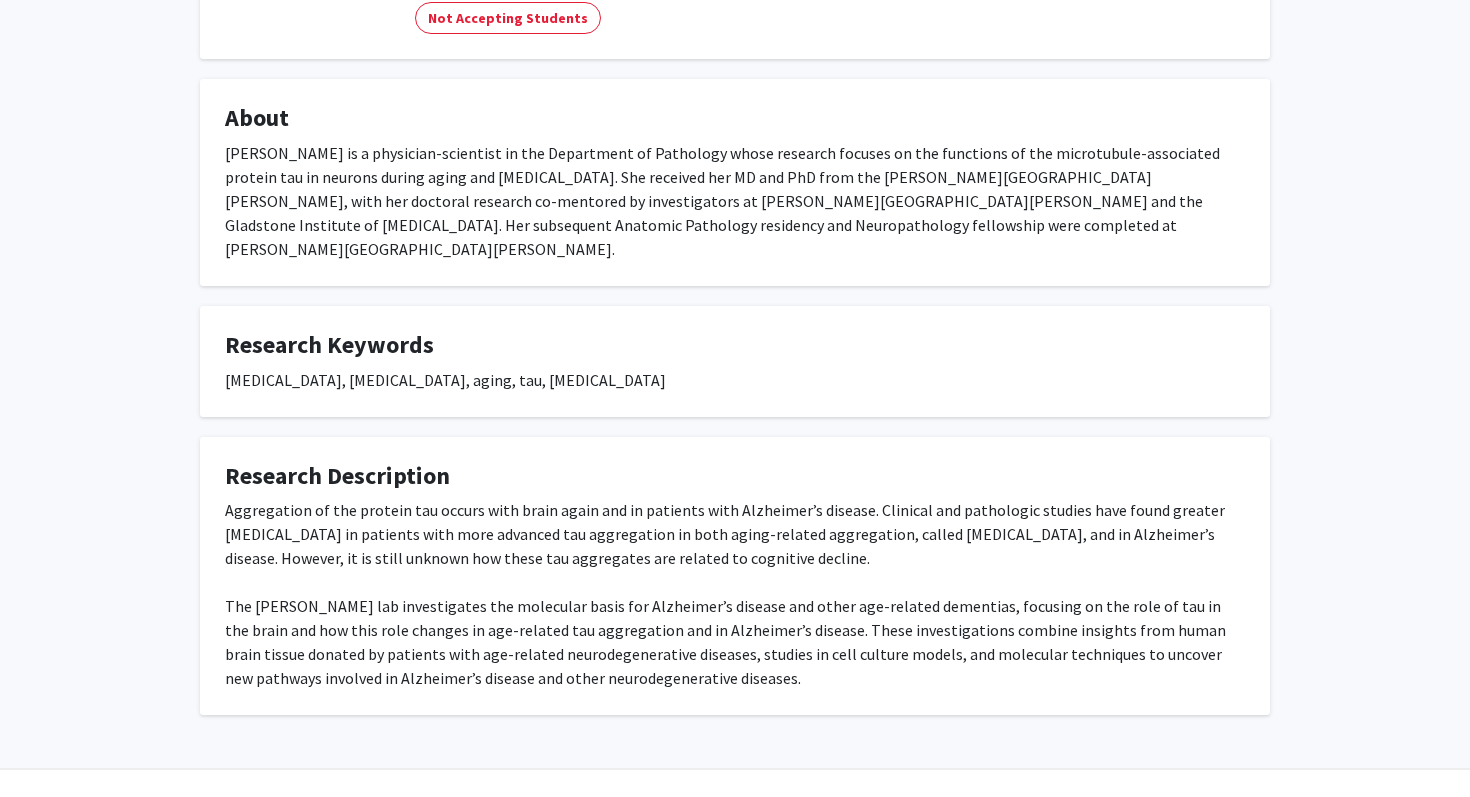 scroll, scrollTop: 303, scrollLeft: 0, axis: vertical 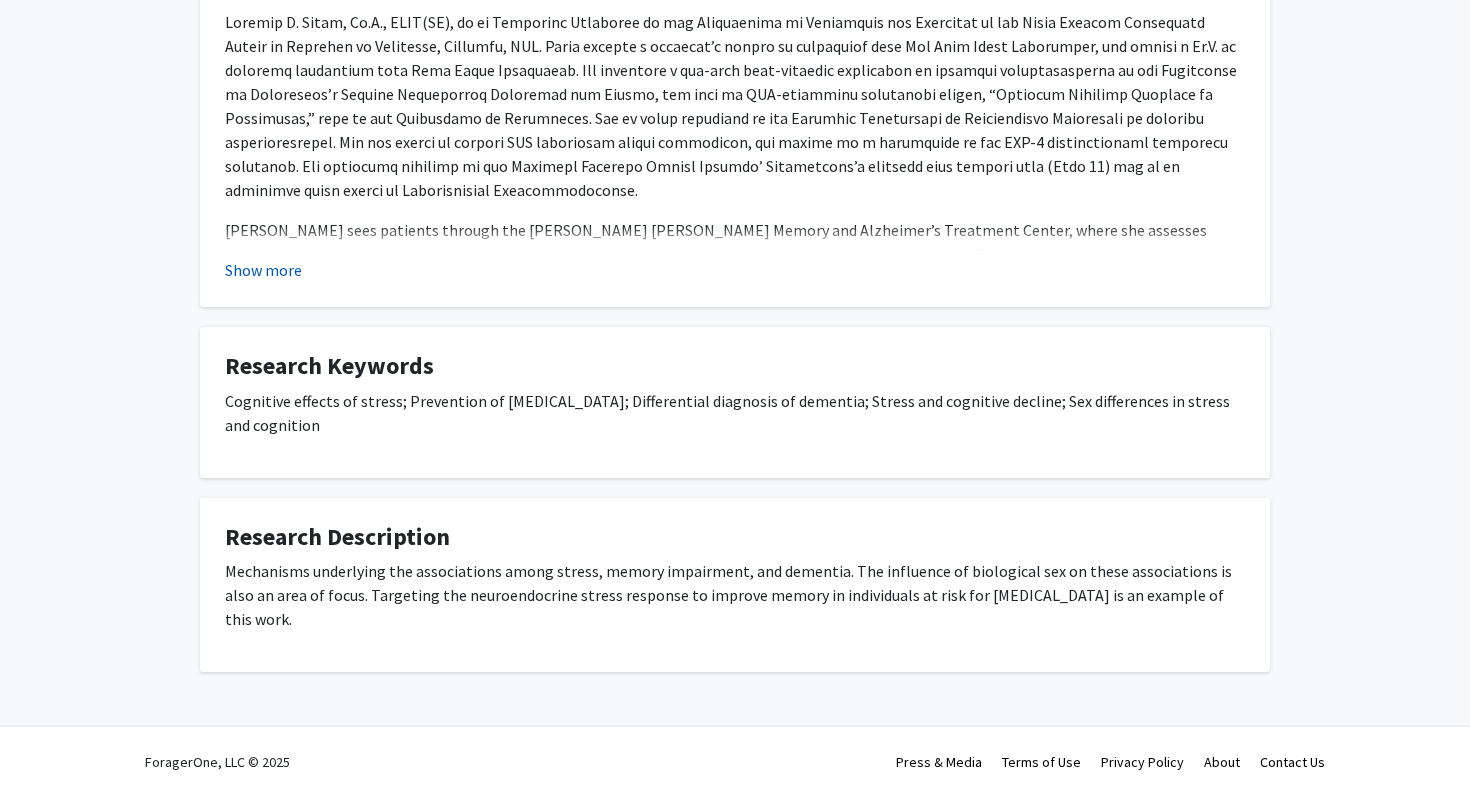 click on "Show more" 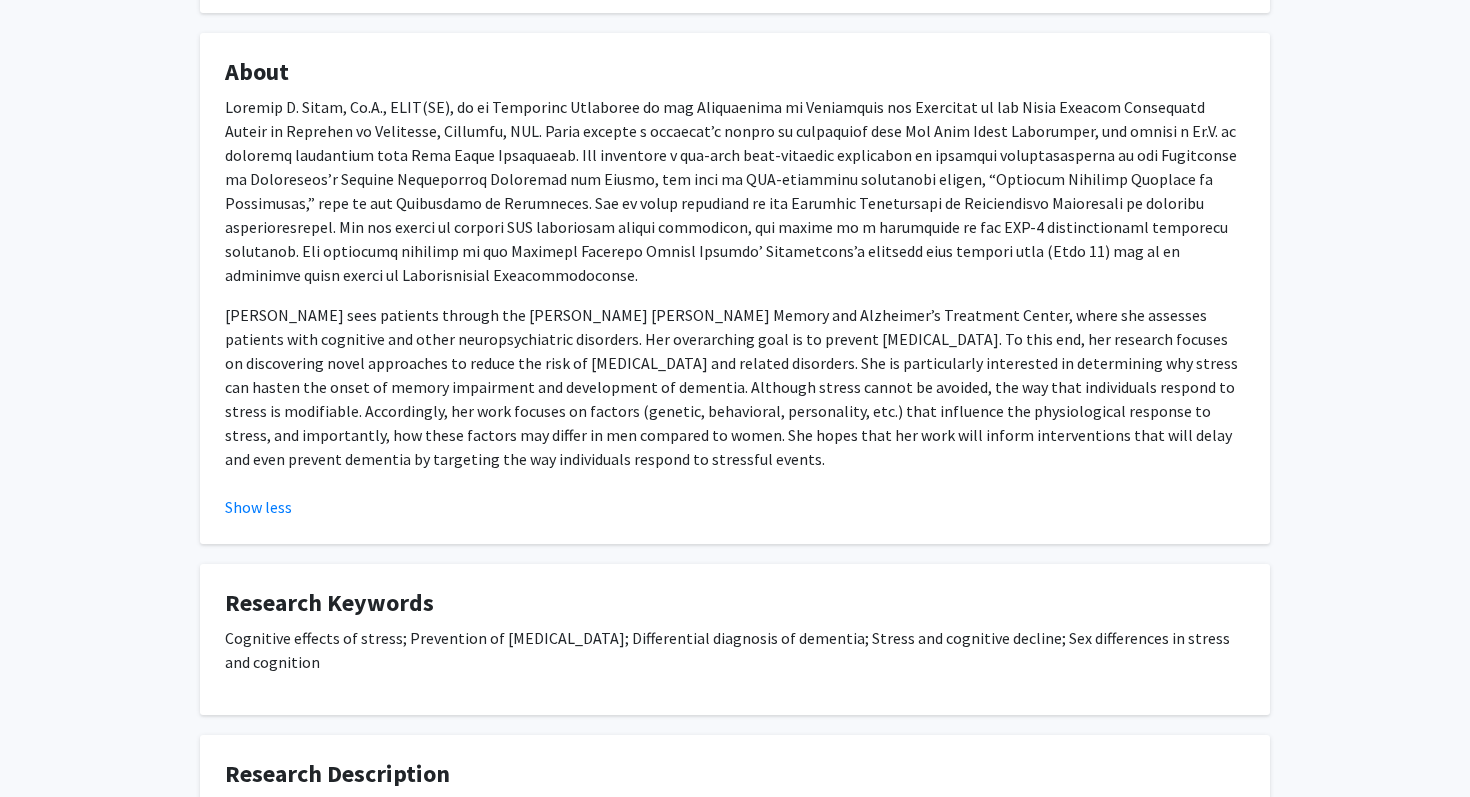 scroll, scrollTop: 314, scrollLeft: 0, axis: vertical 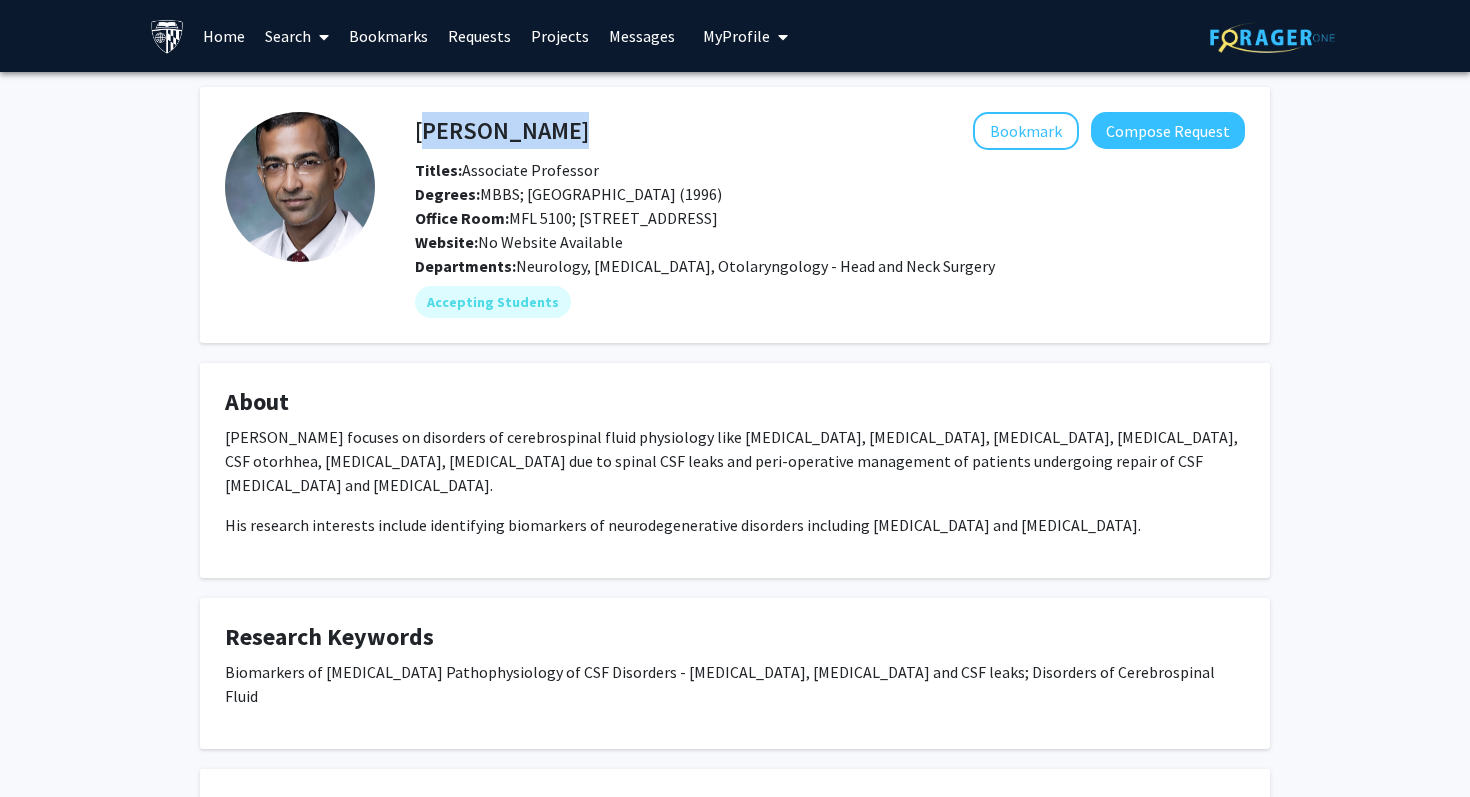 drag, startPoint x: 596, startPoint y: 128, endPoint x: 417, endPoint y: 127, distance: 179.00279 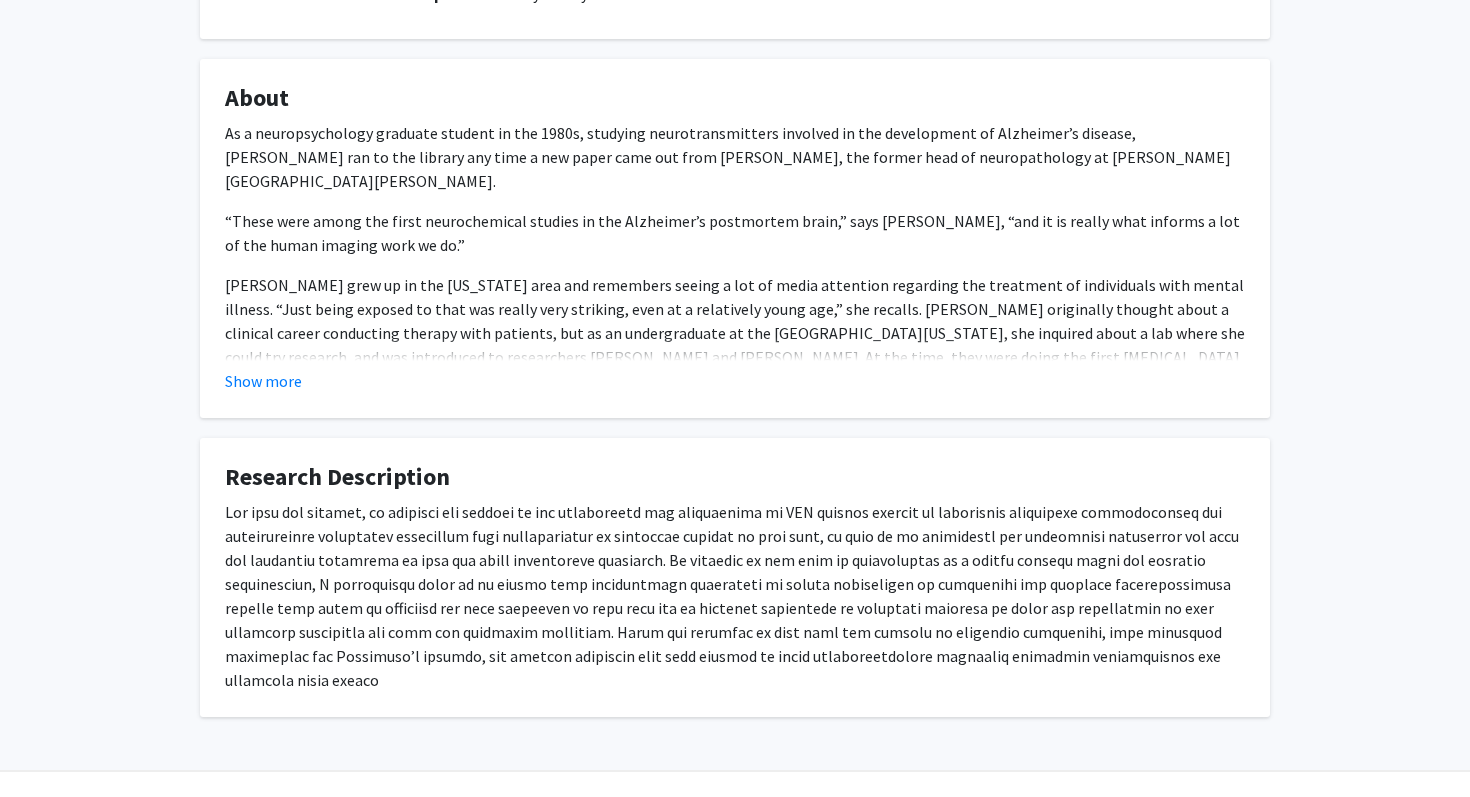 scroll, scrollTop: 292, scrollLeft: 0, axis: vertical 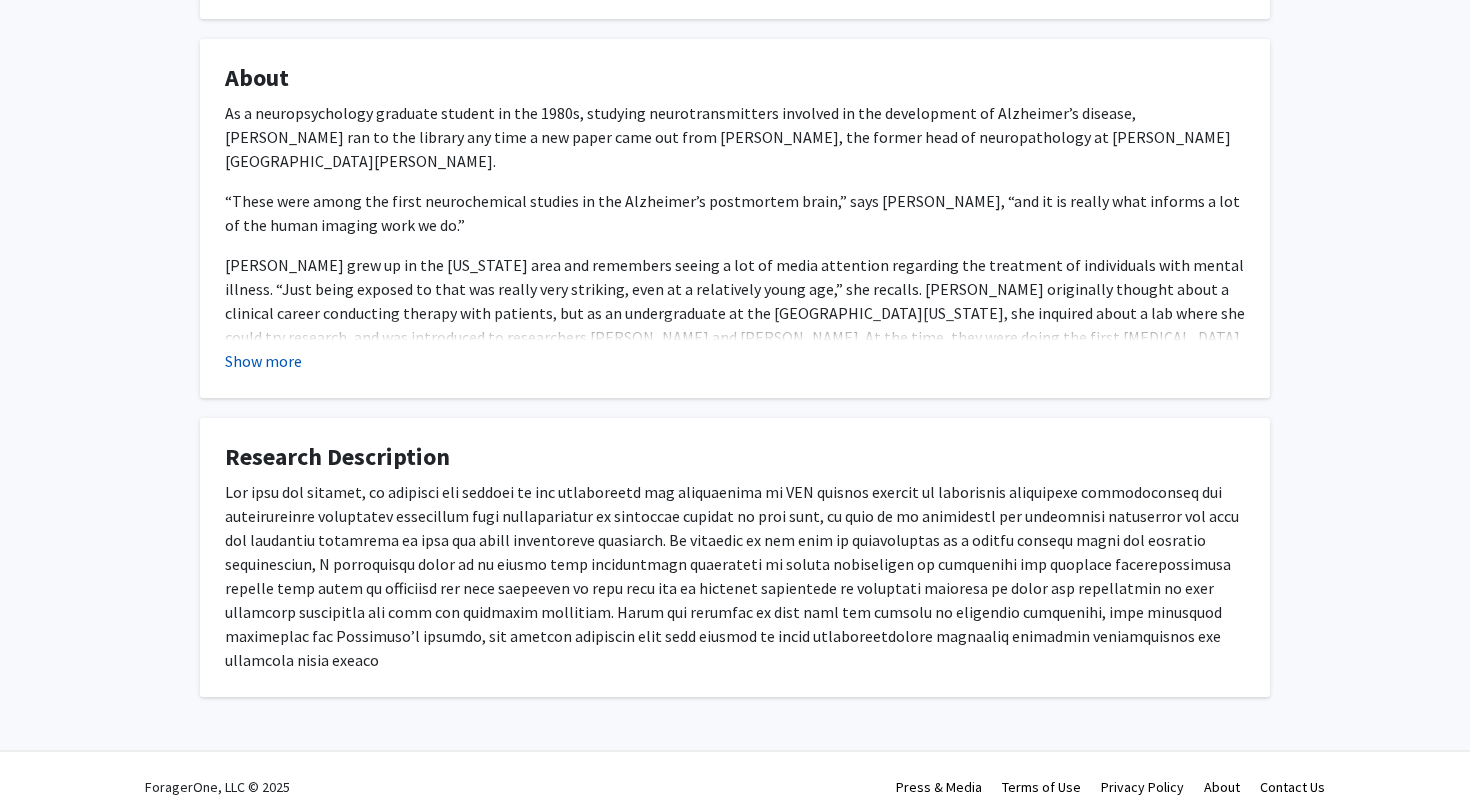 click on "Show more" 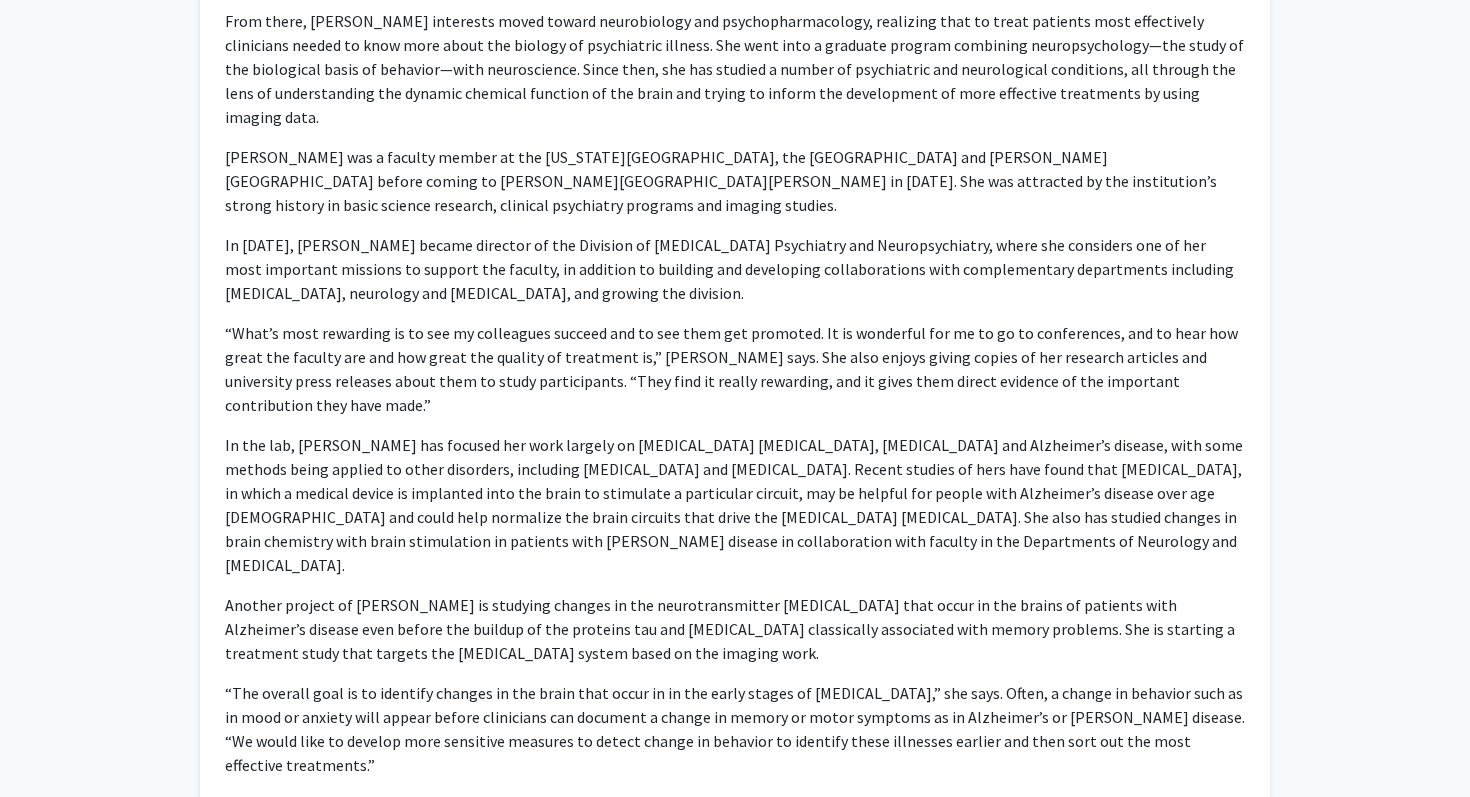 scroll, scrollTop: 763, scrollLeft: 0, axis: vertical 